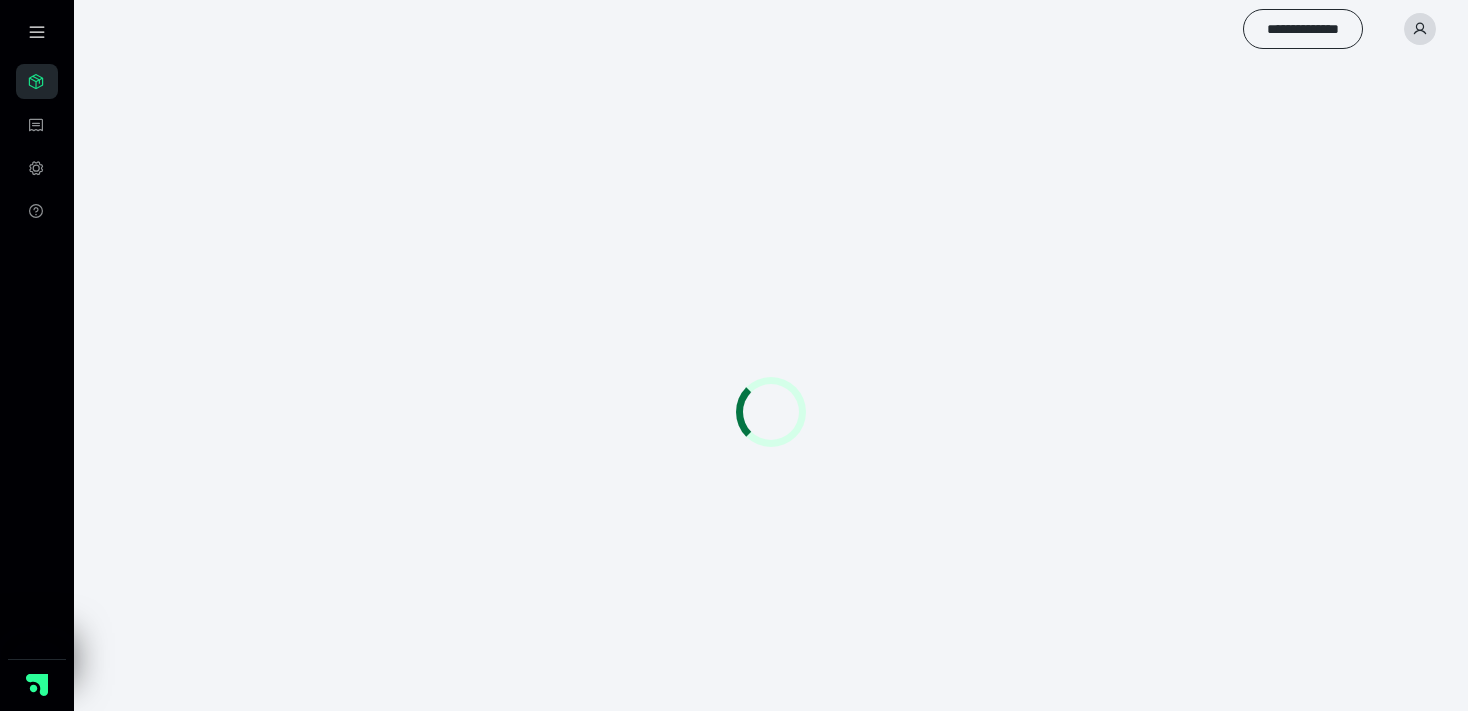scroll, scrollTop: 0, scrollLeft: 0, axis: both 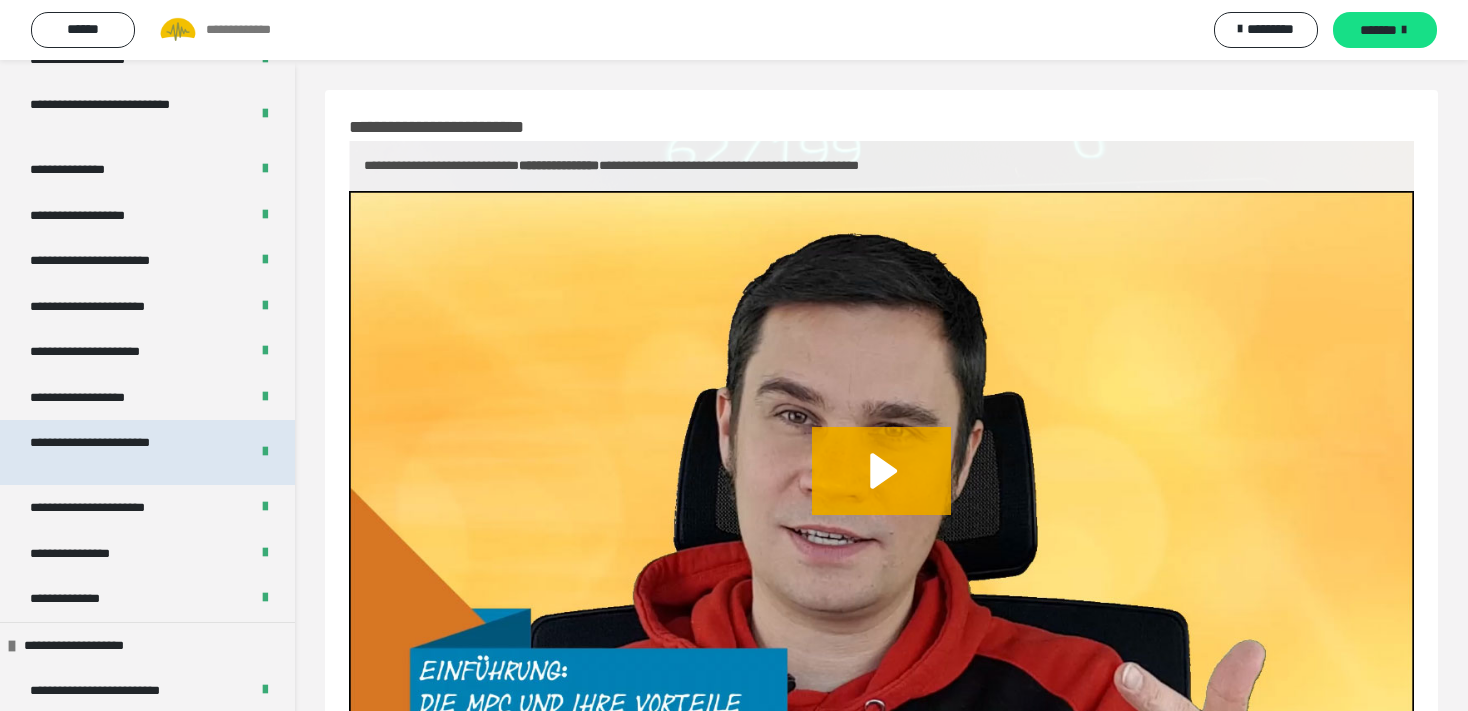 click on "**********" at bounding box center [123, 452] 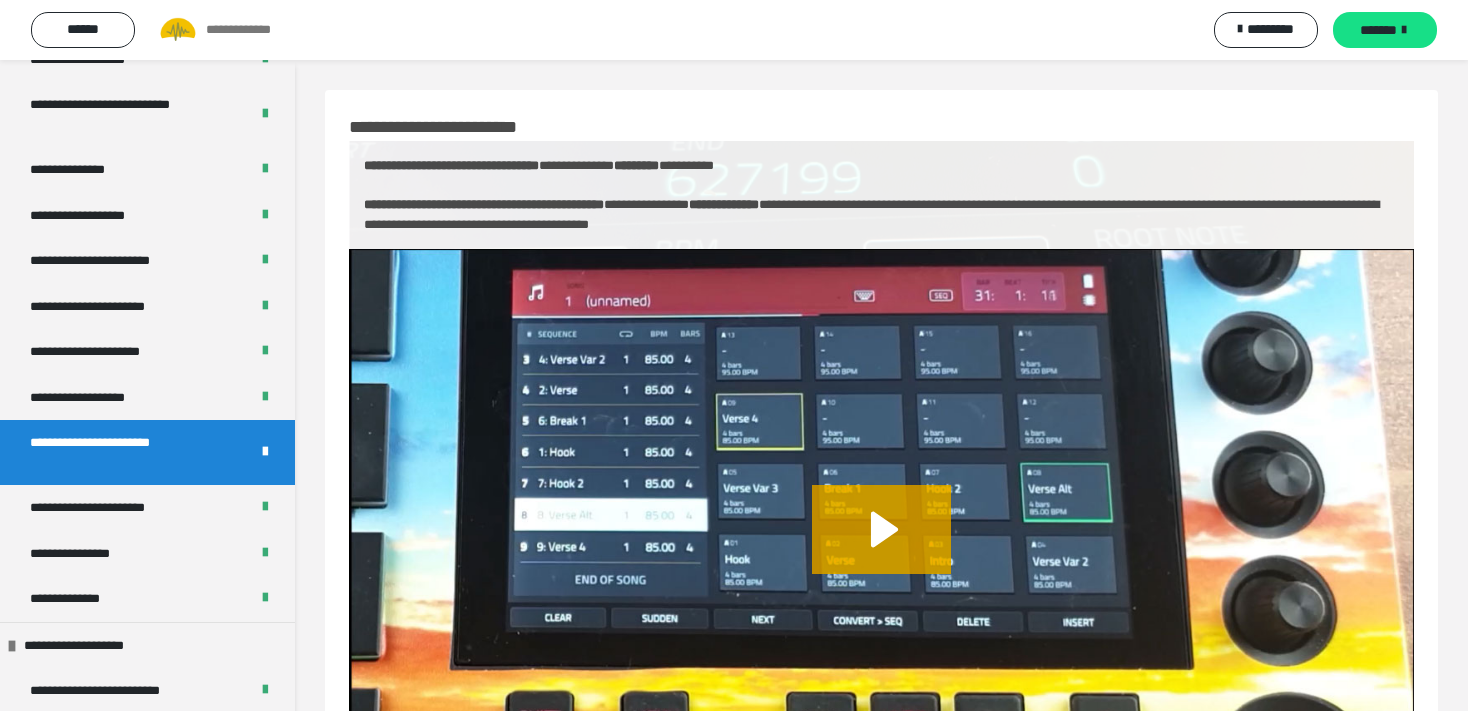scroll, scrollTop: 191, scrollLeft: 0, axis: vertical 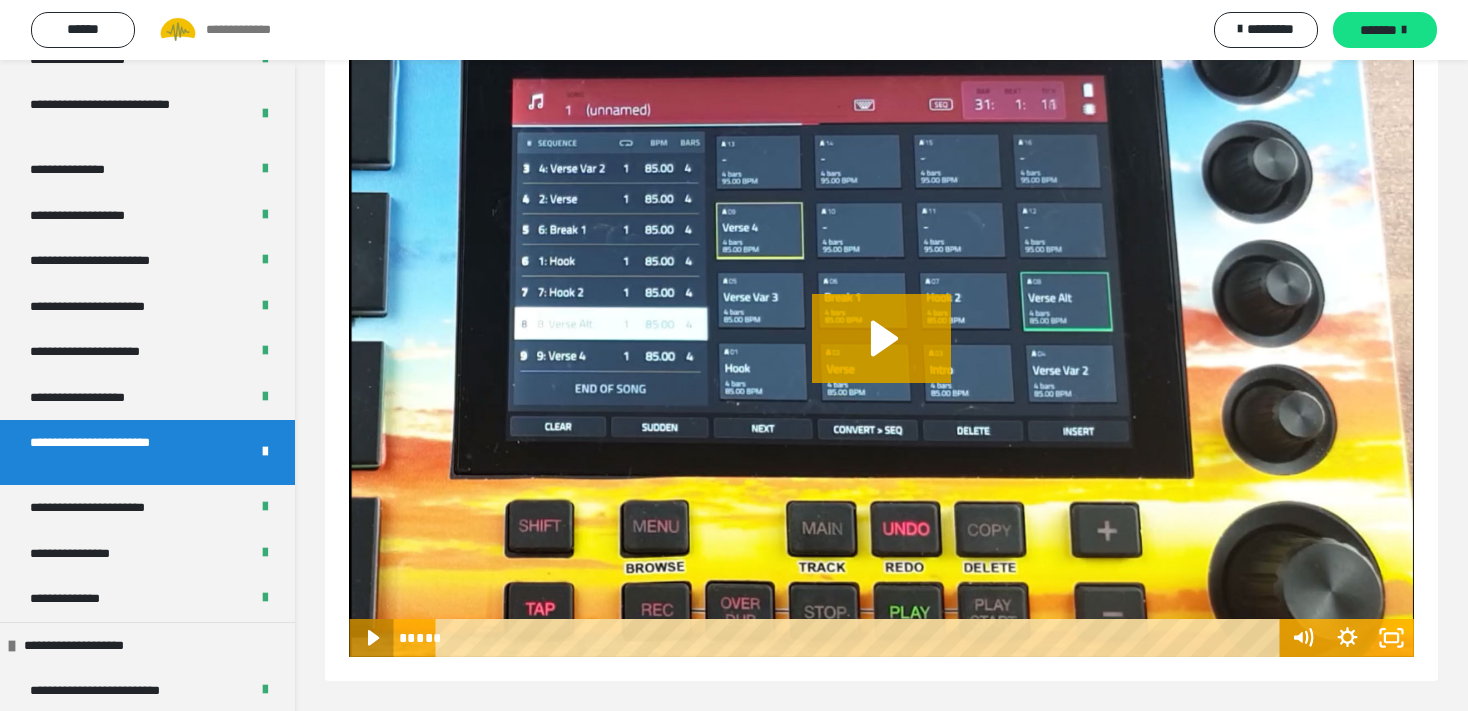 click 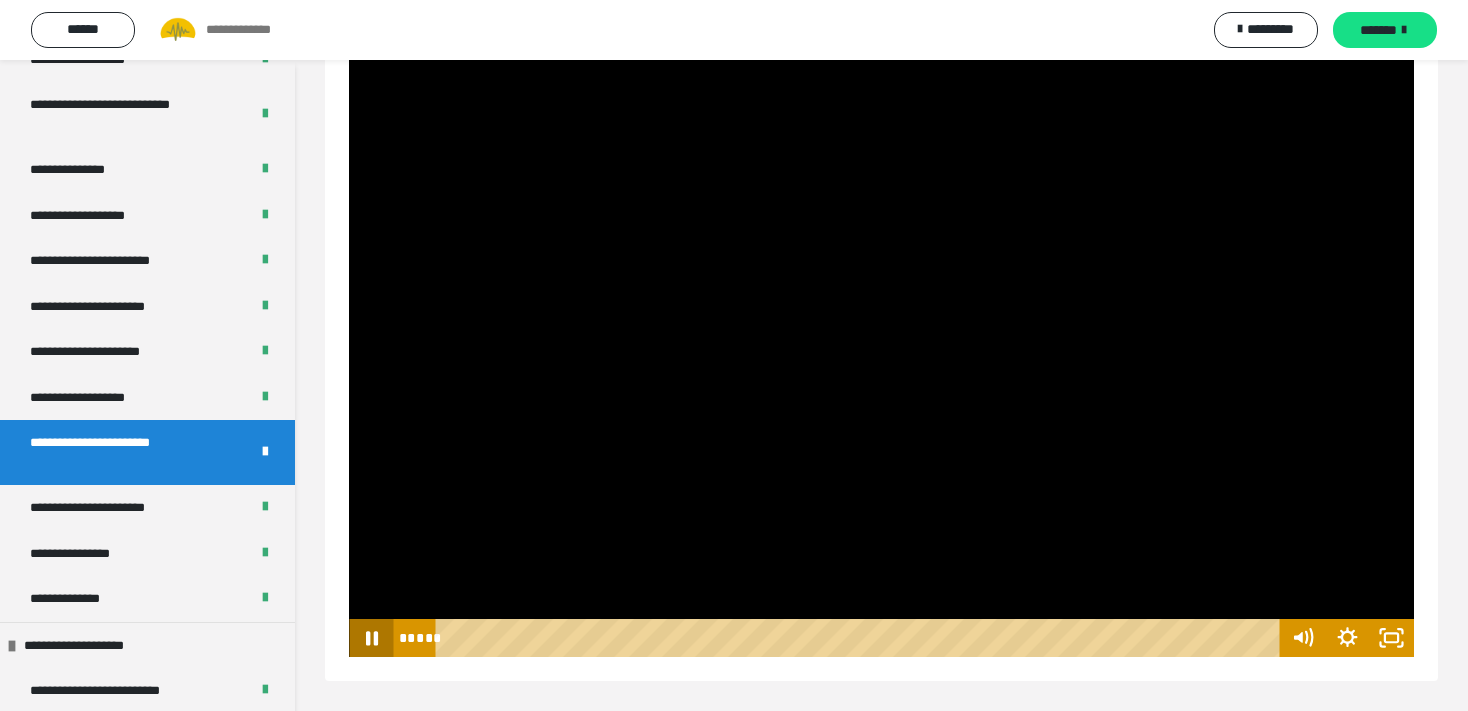 click 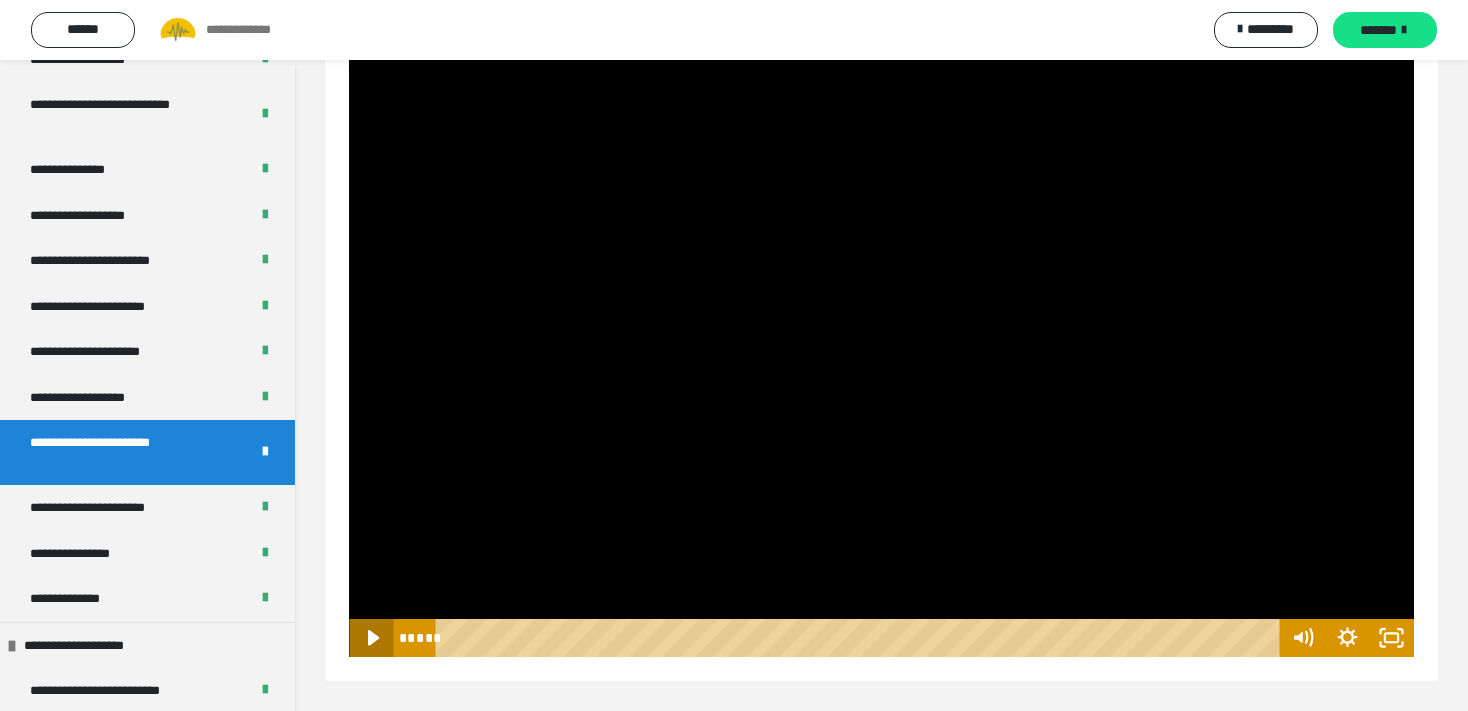 click 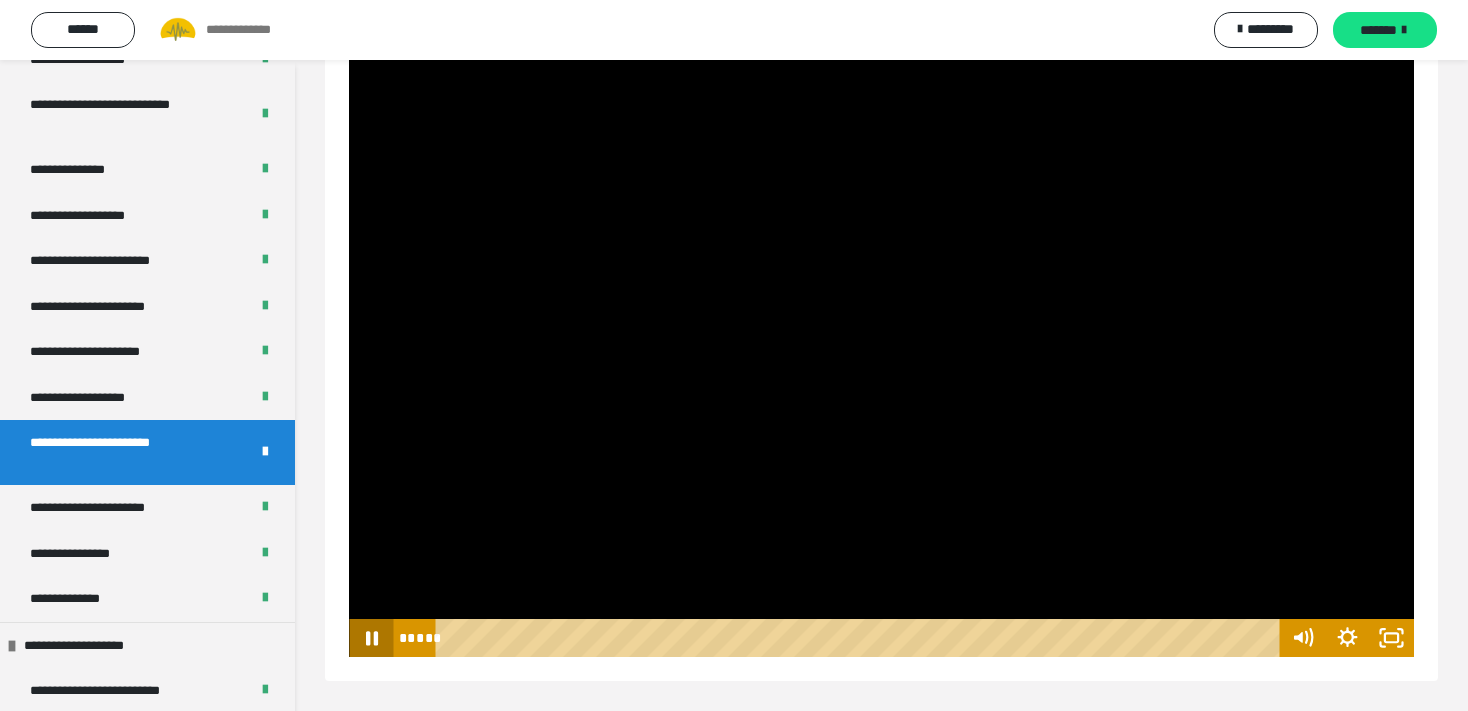 click 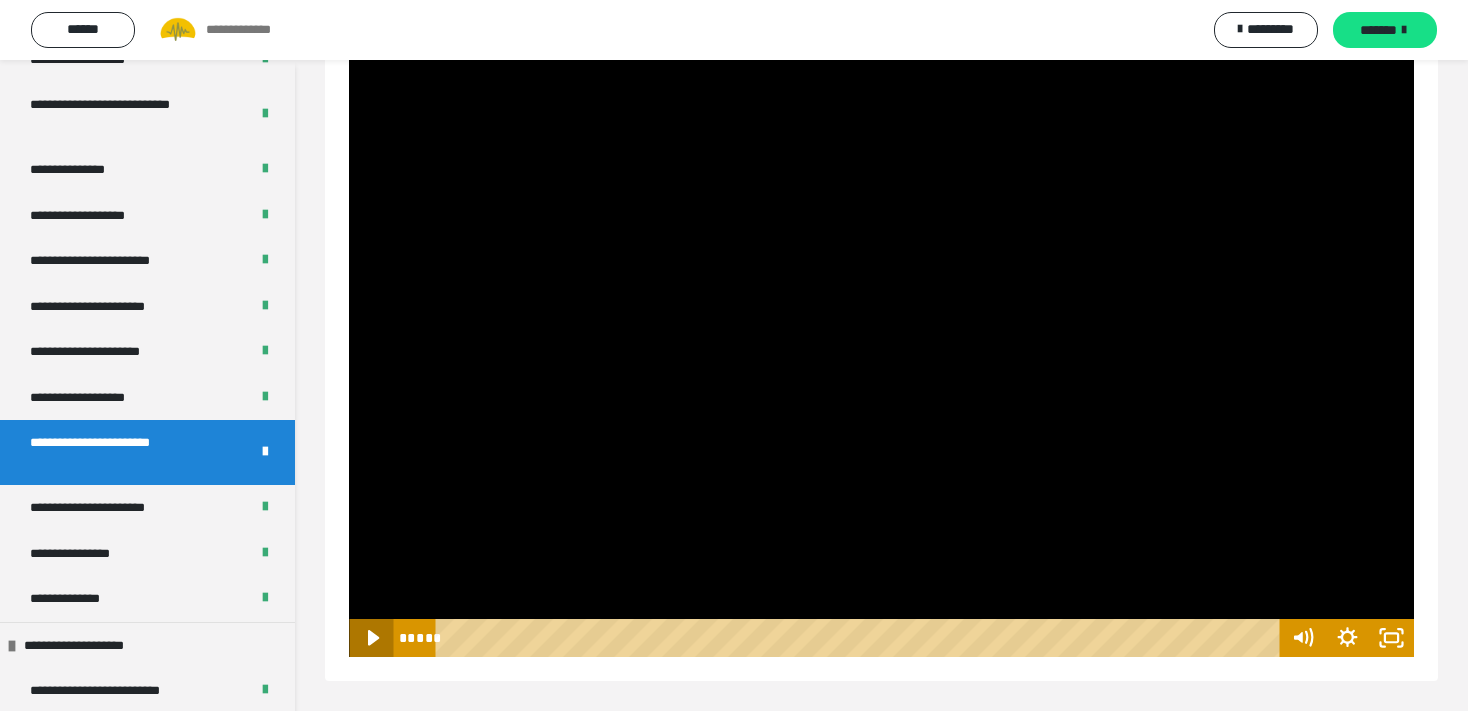 click 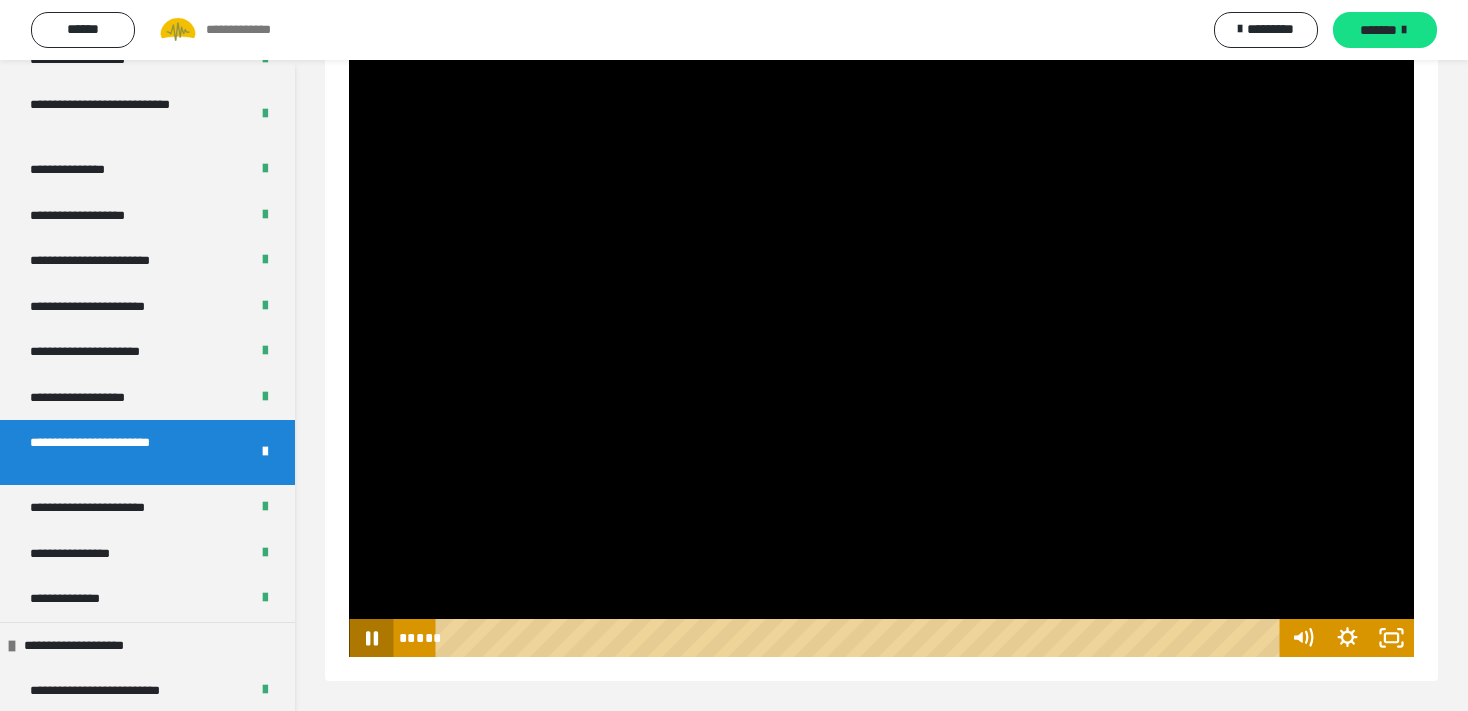 click 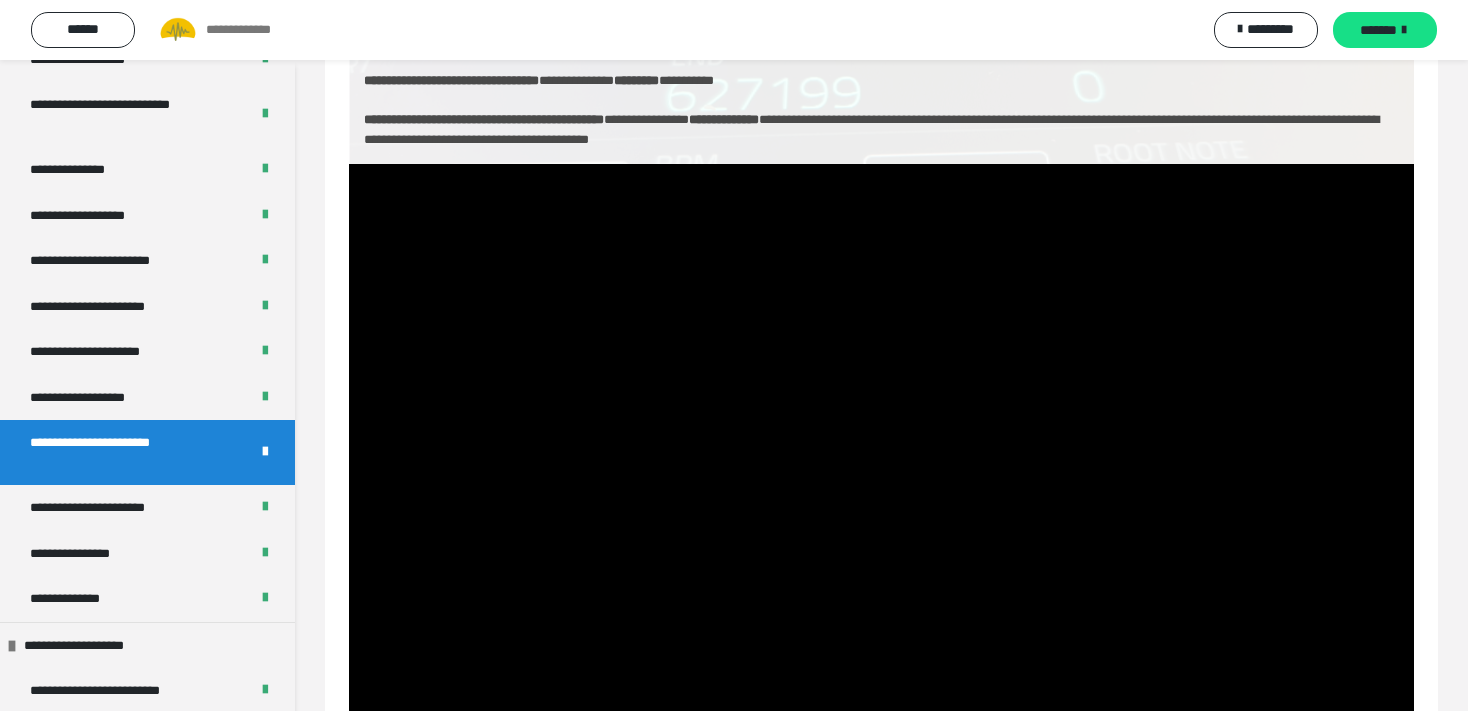 scroll, scrollTop: 191, scrollLeft: 0, axis: vertical 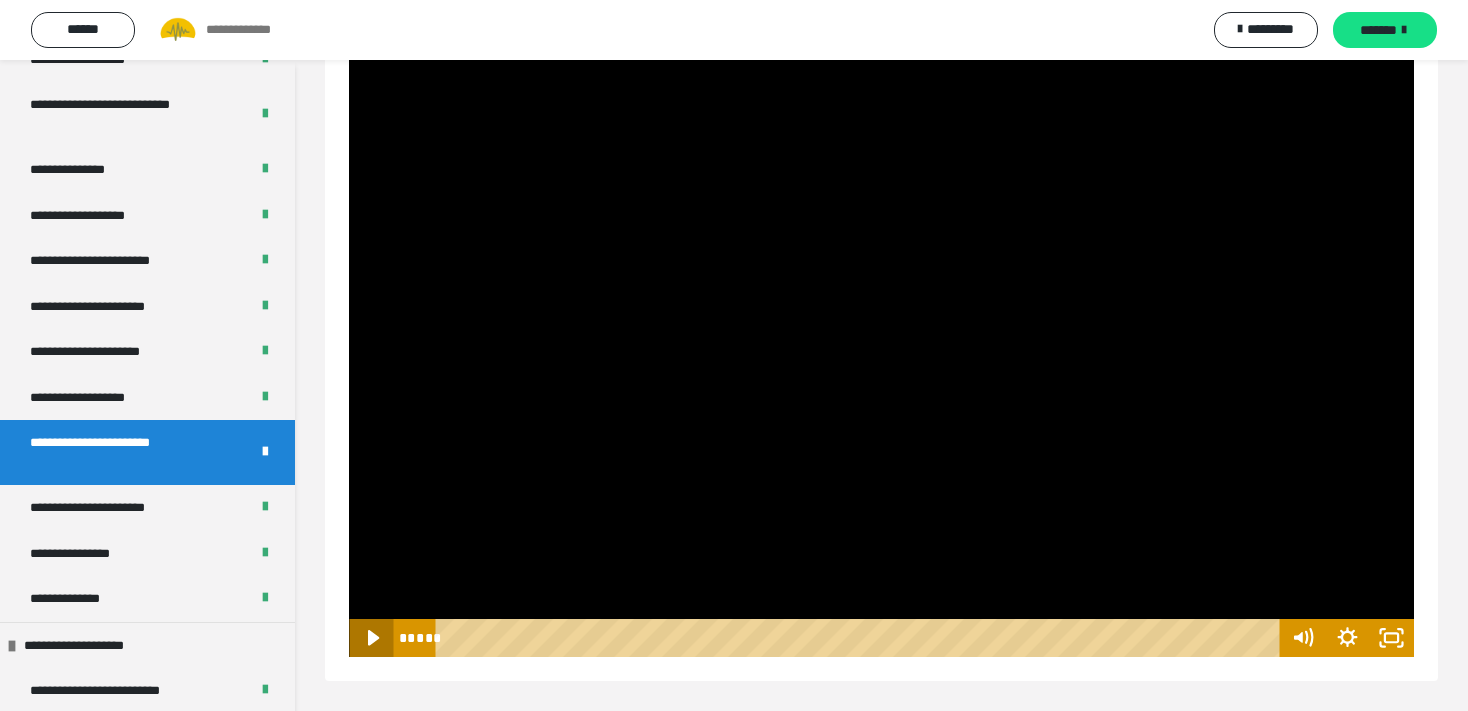 click 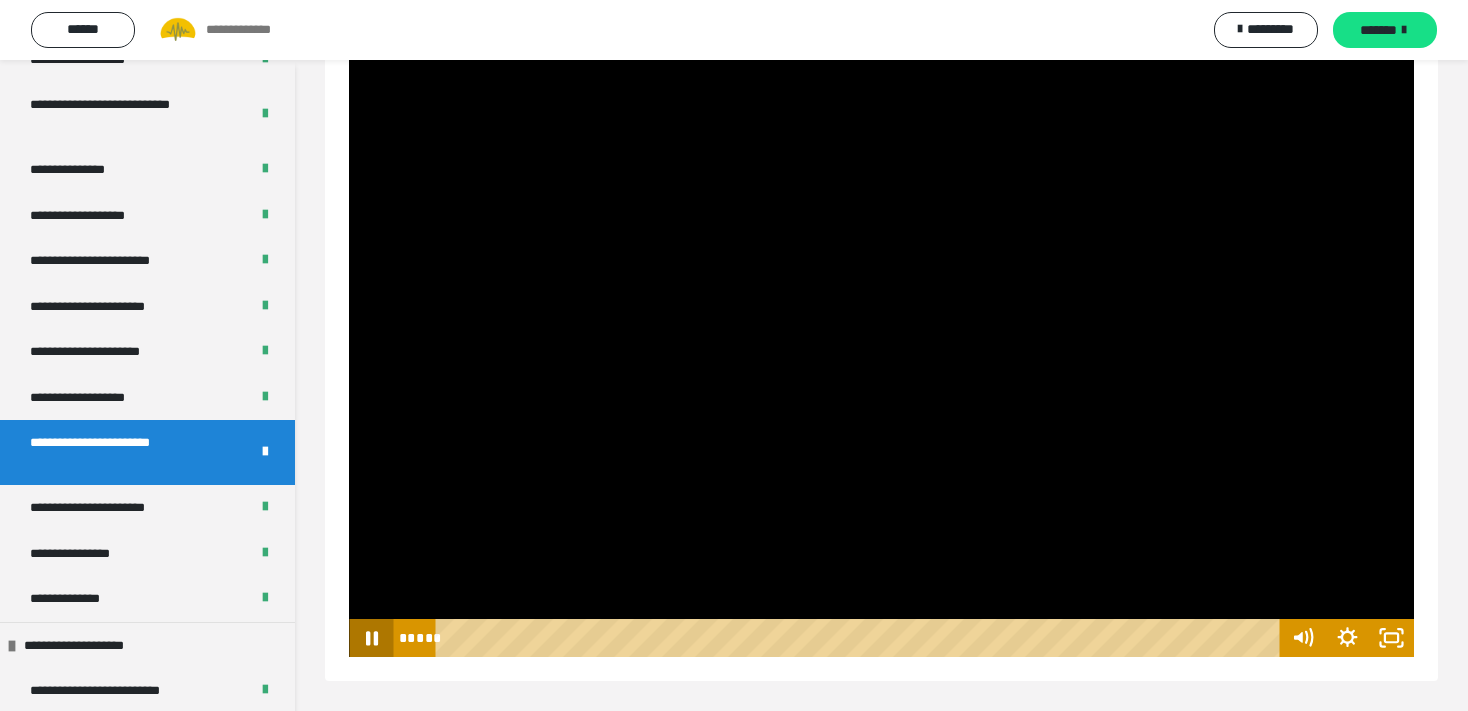 click 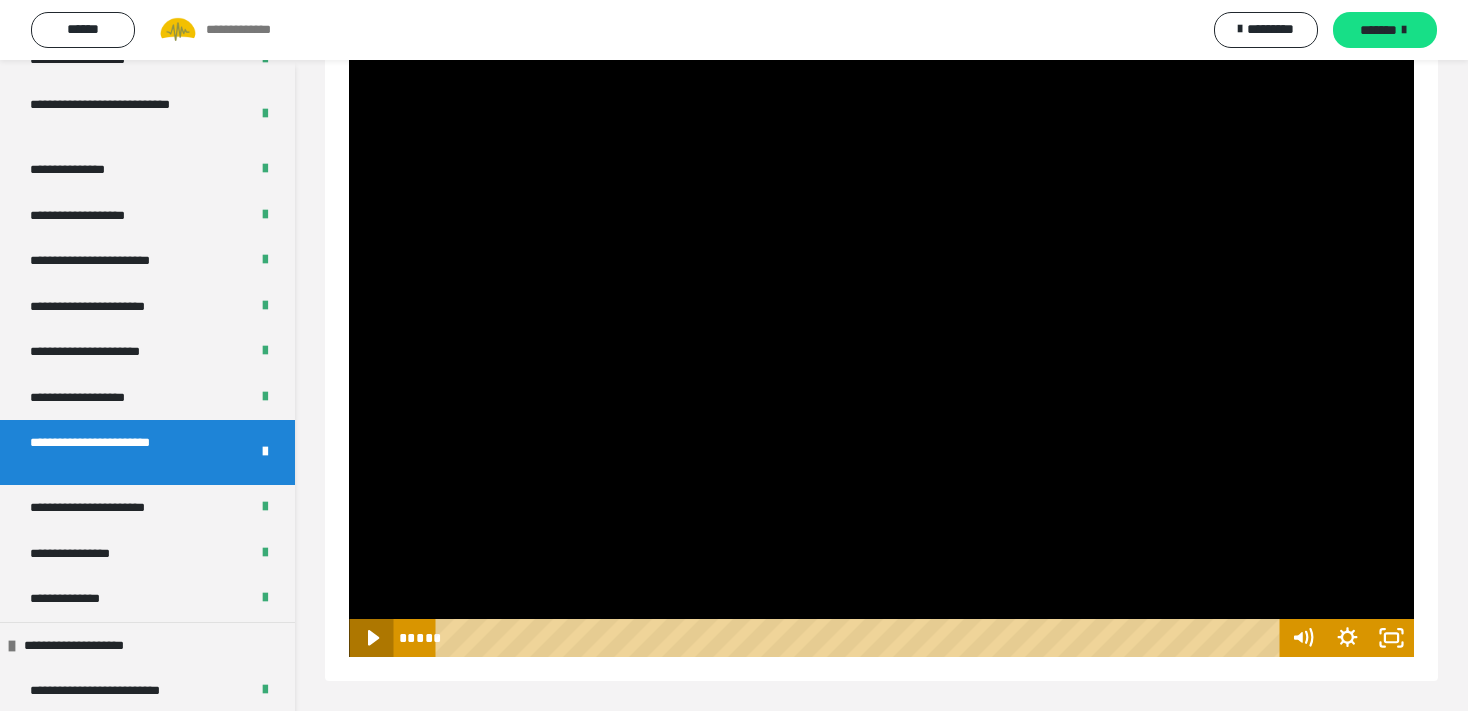 click 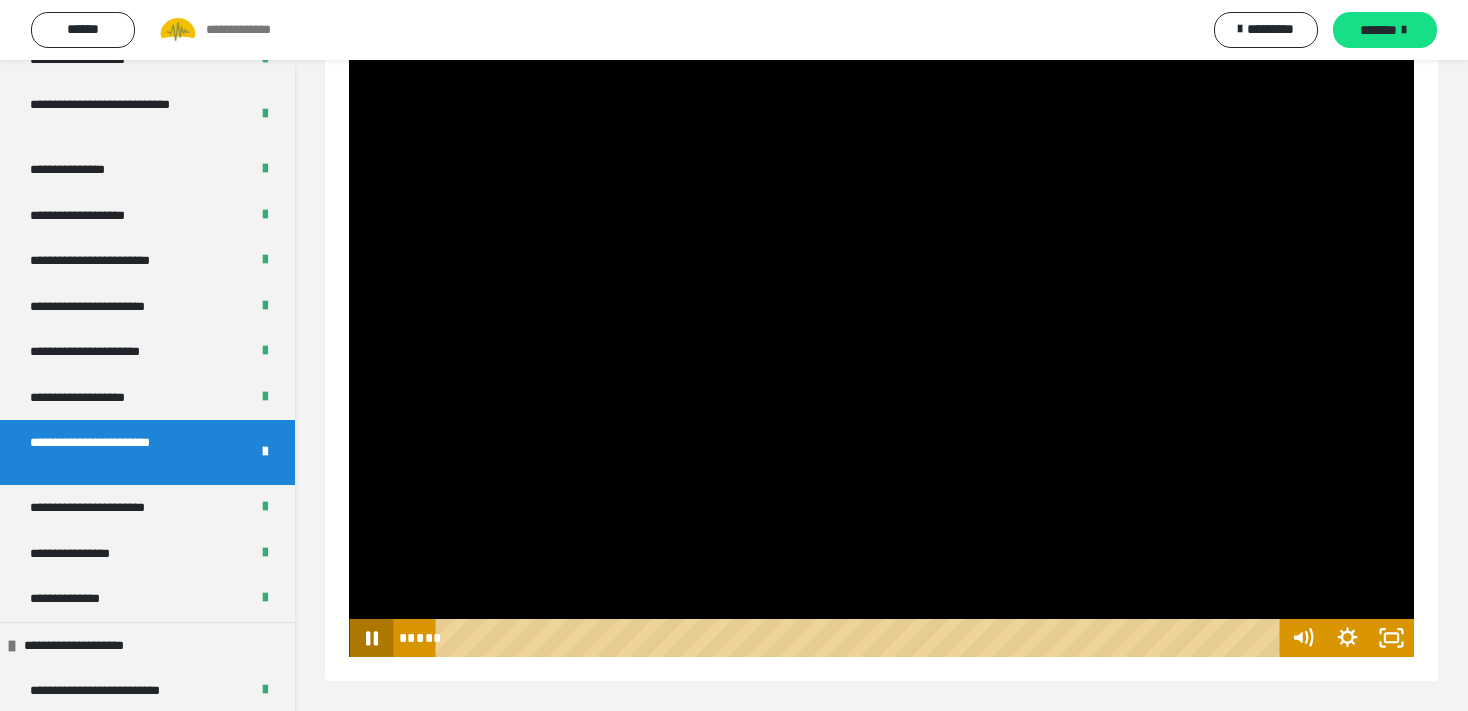 click 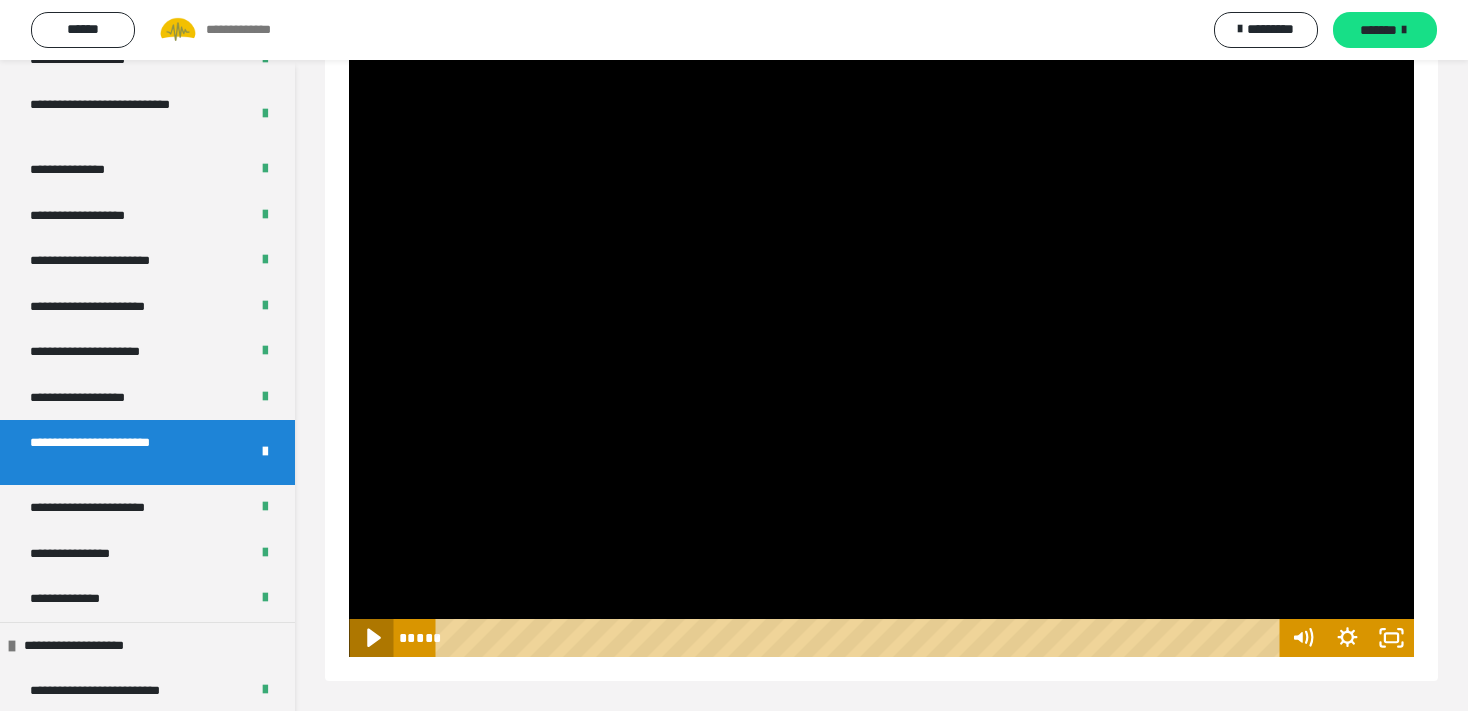 click 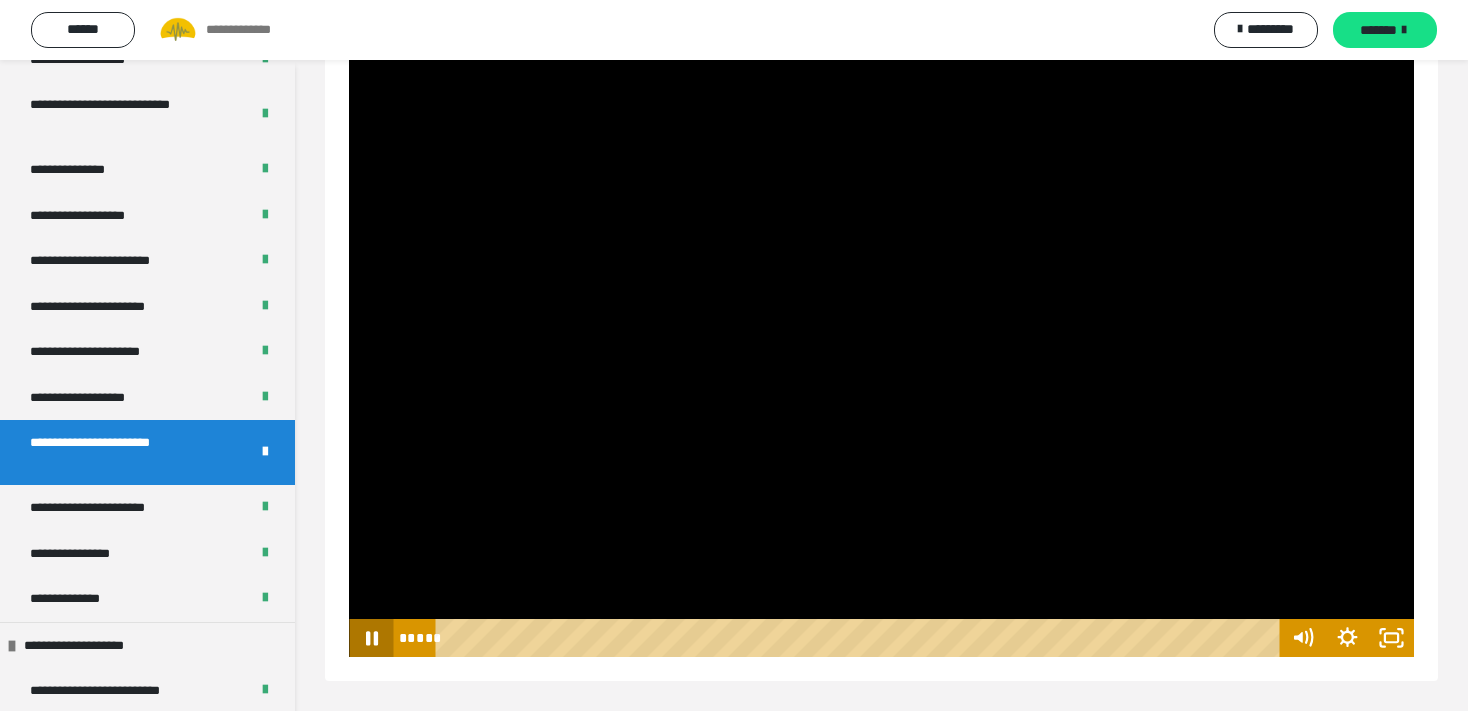 click 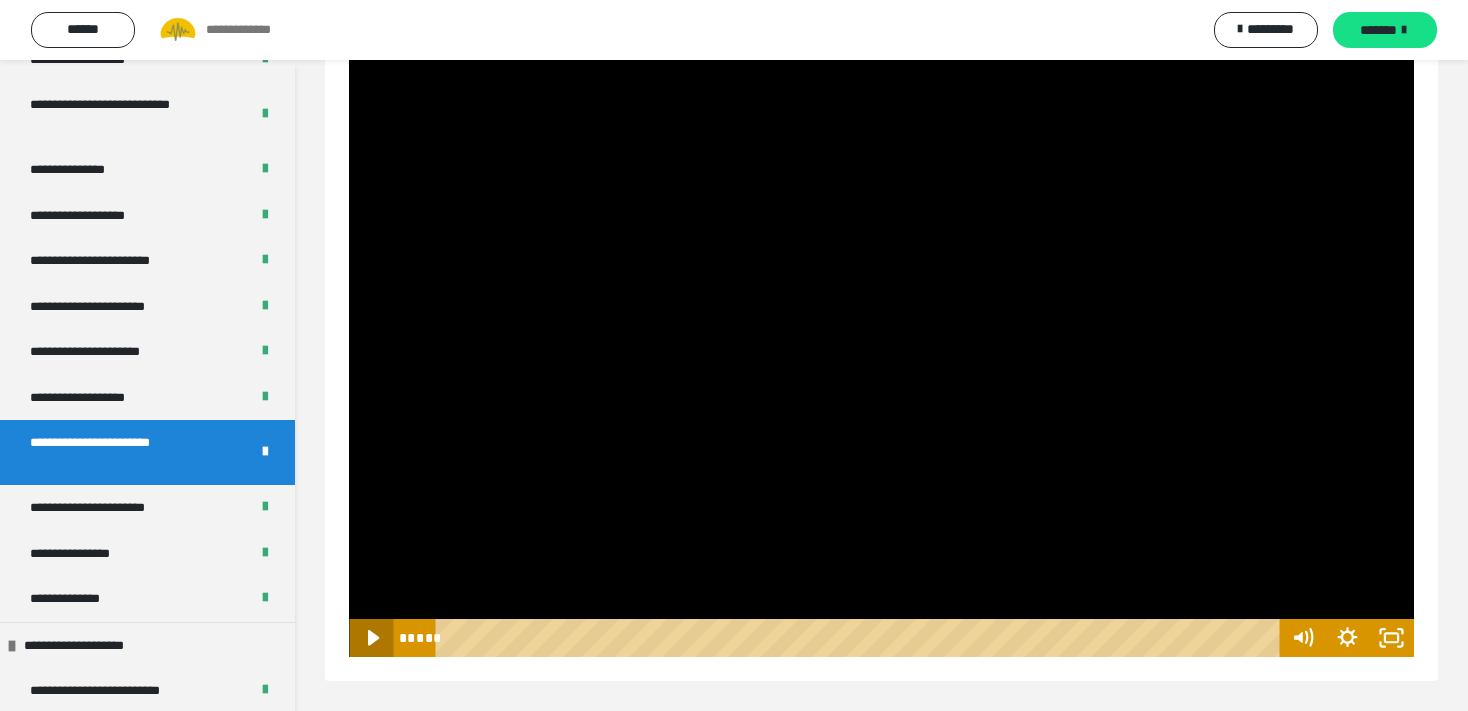 click 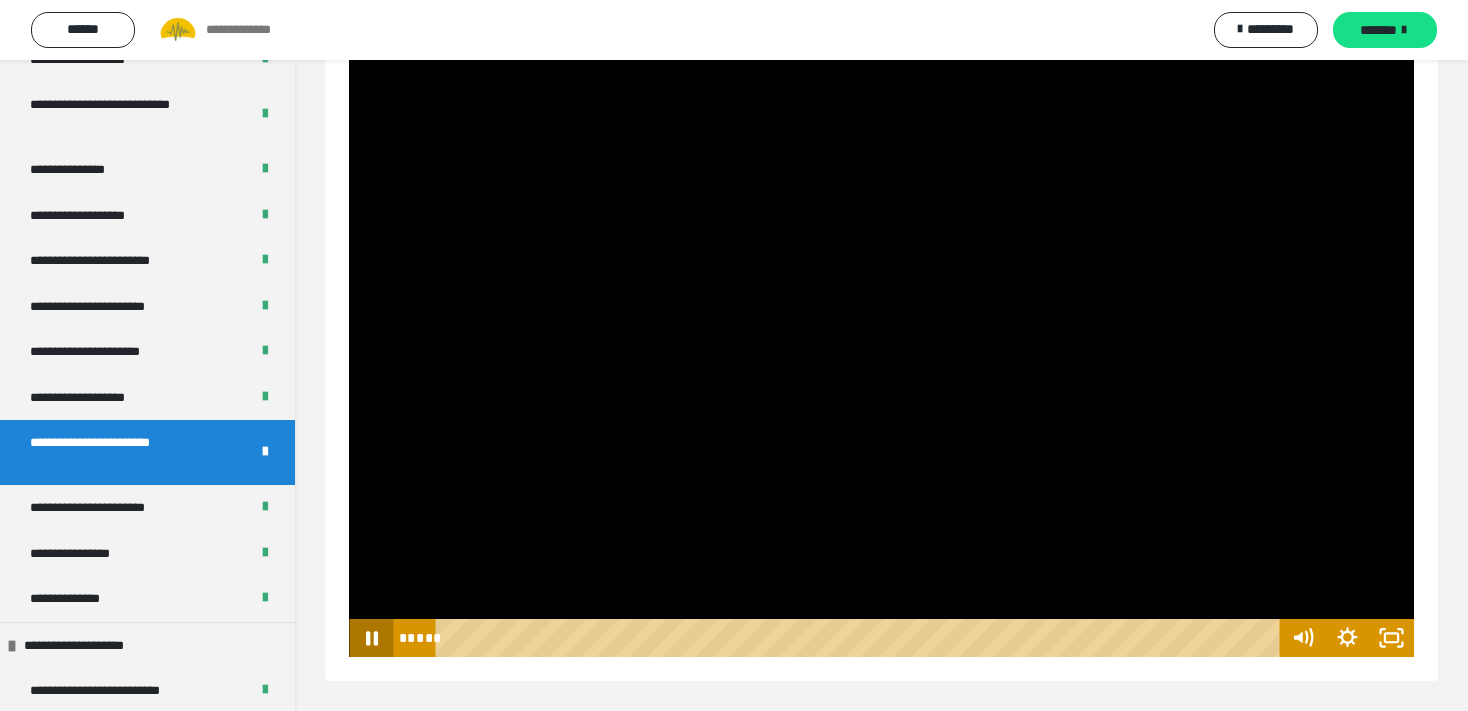 click 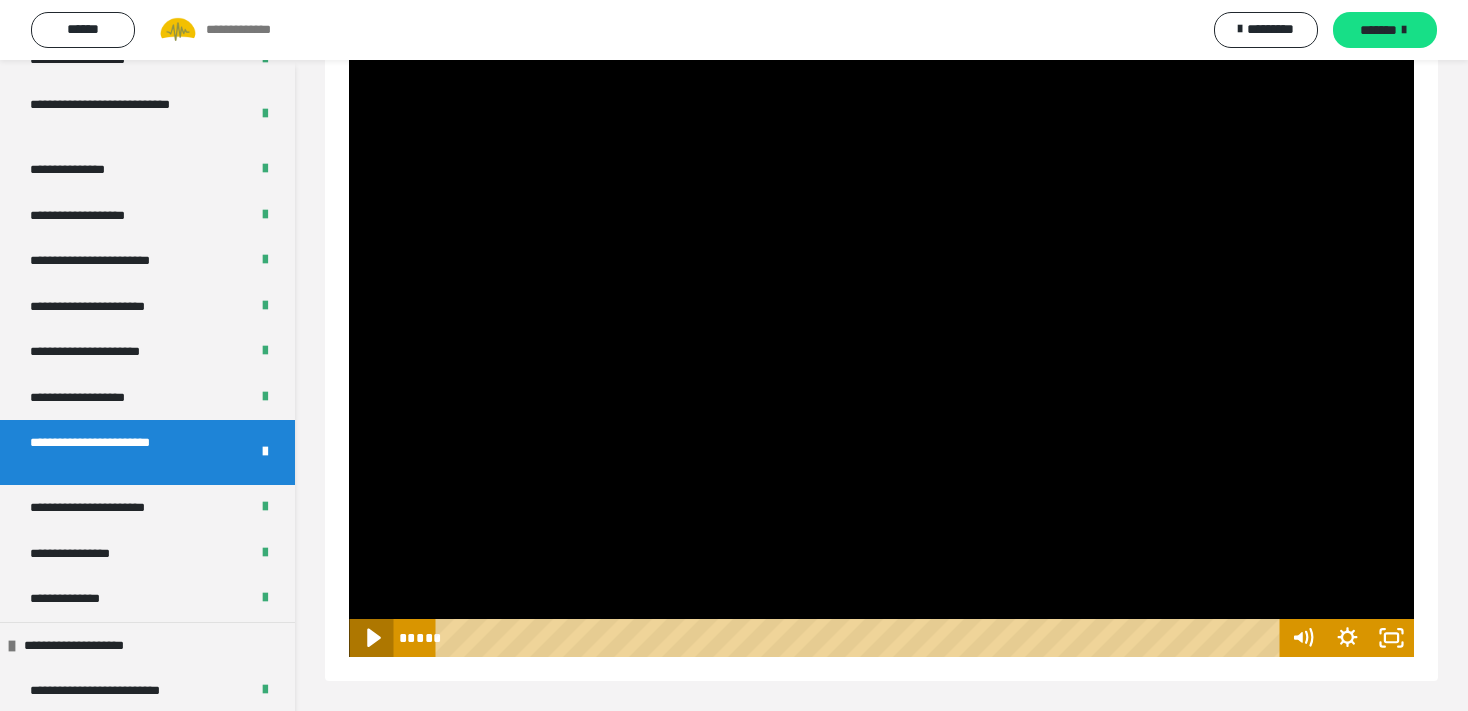click 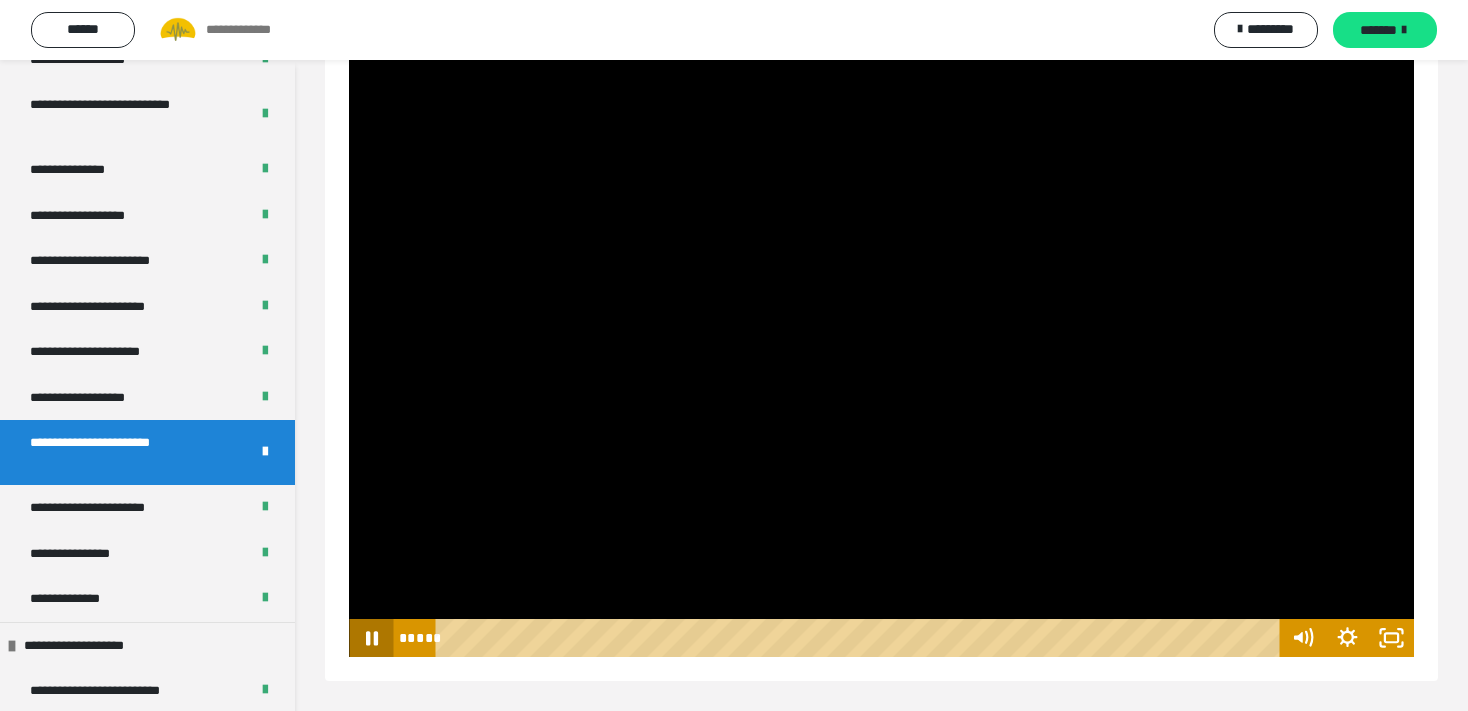 click 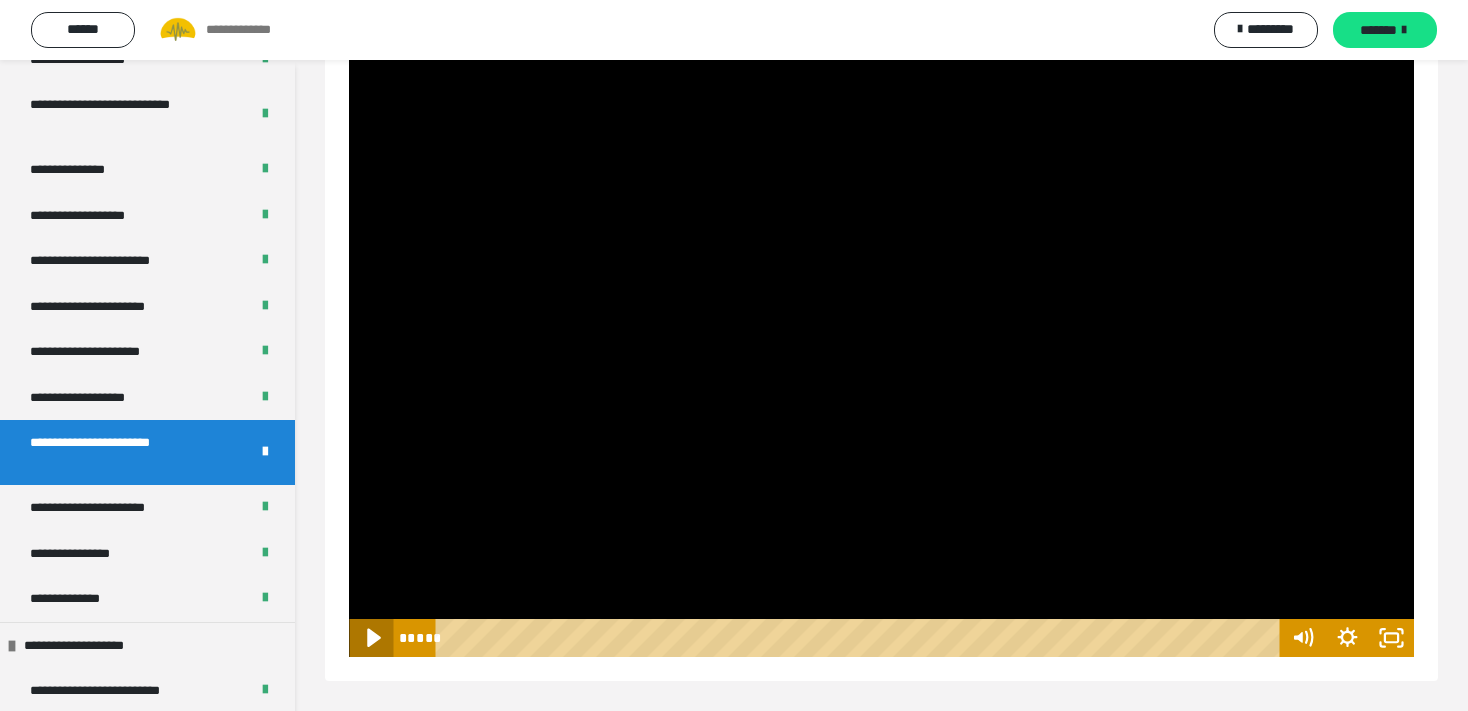 click 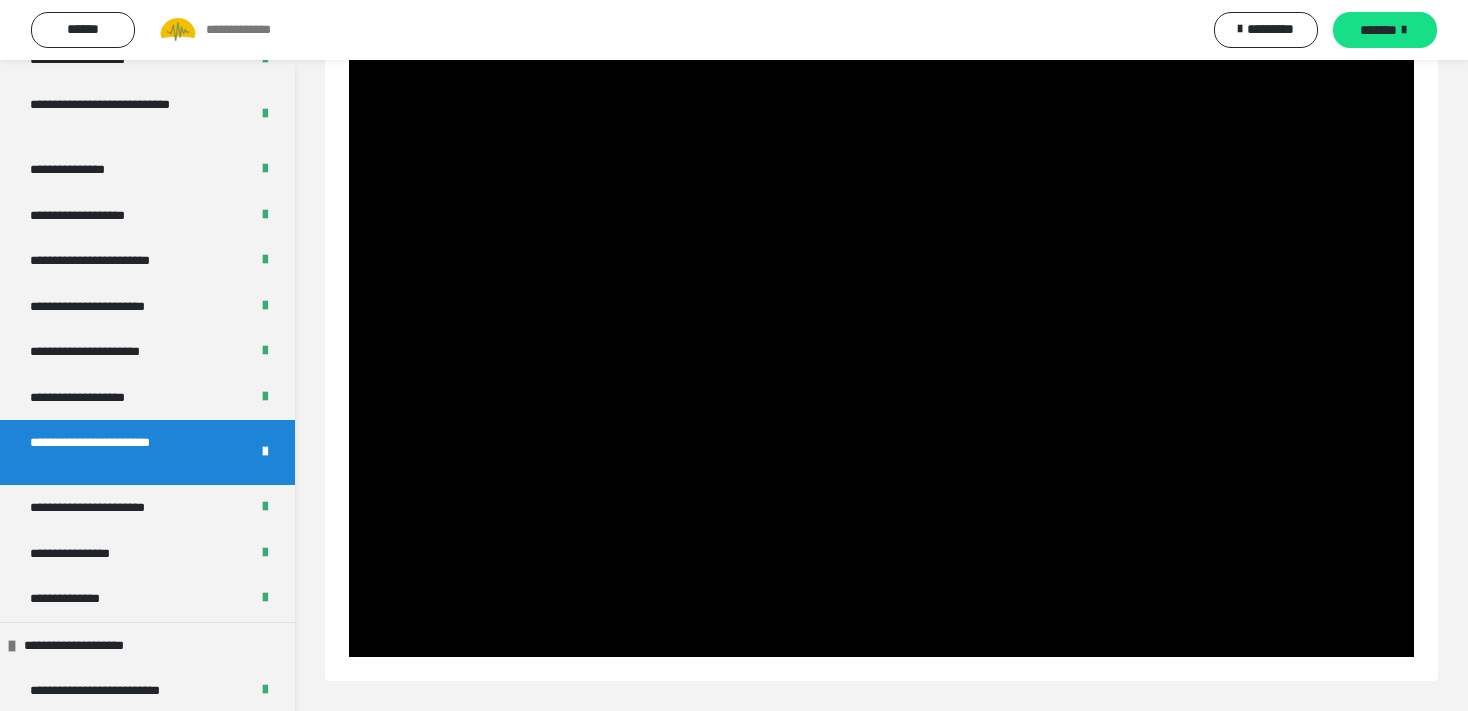 click at bounding box center (881, 357) 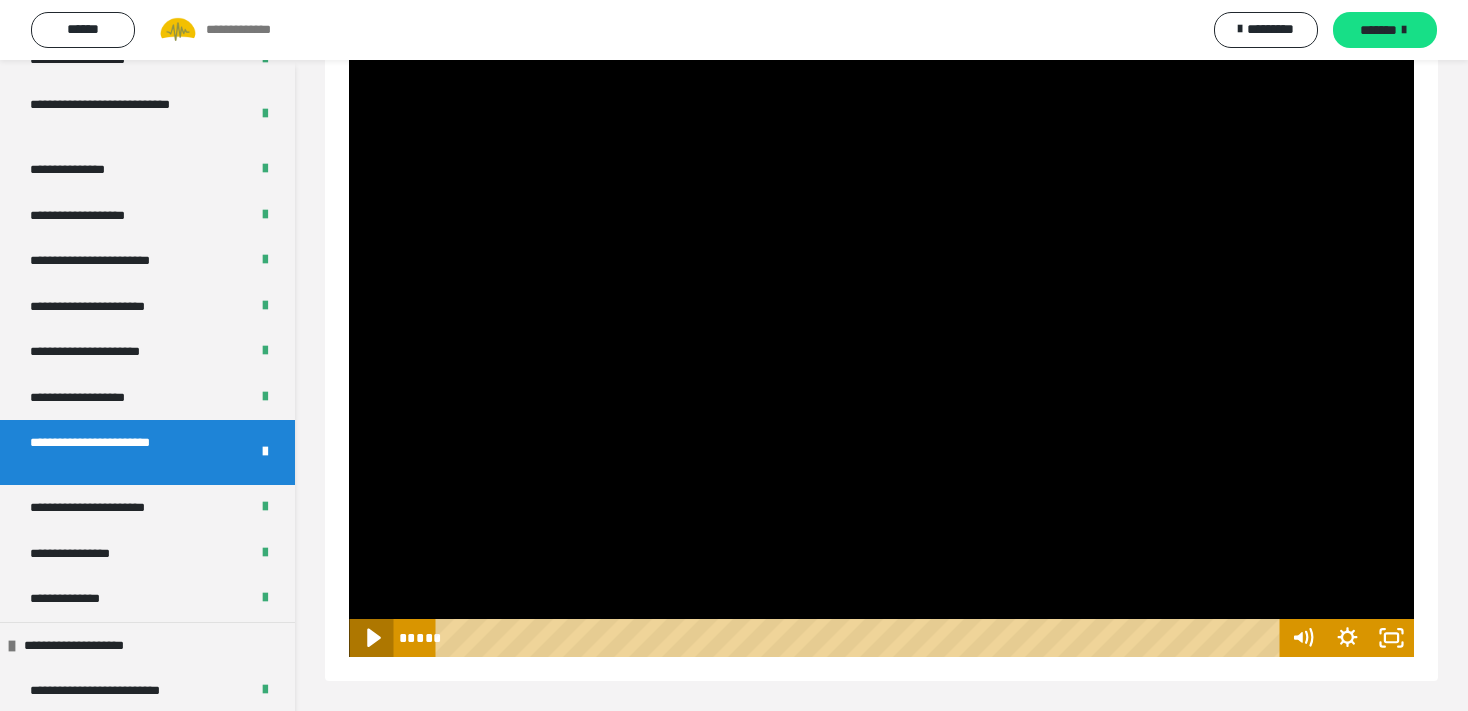 click 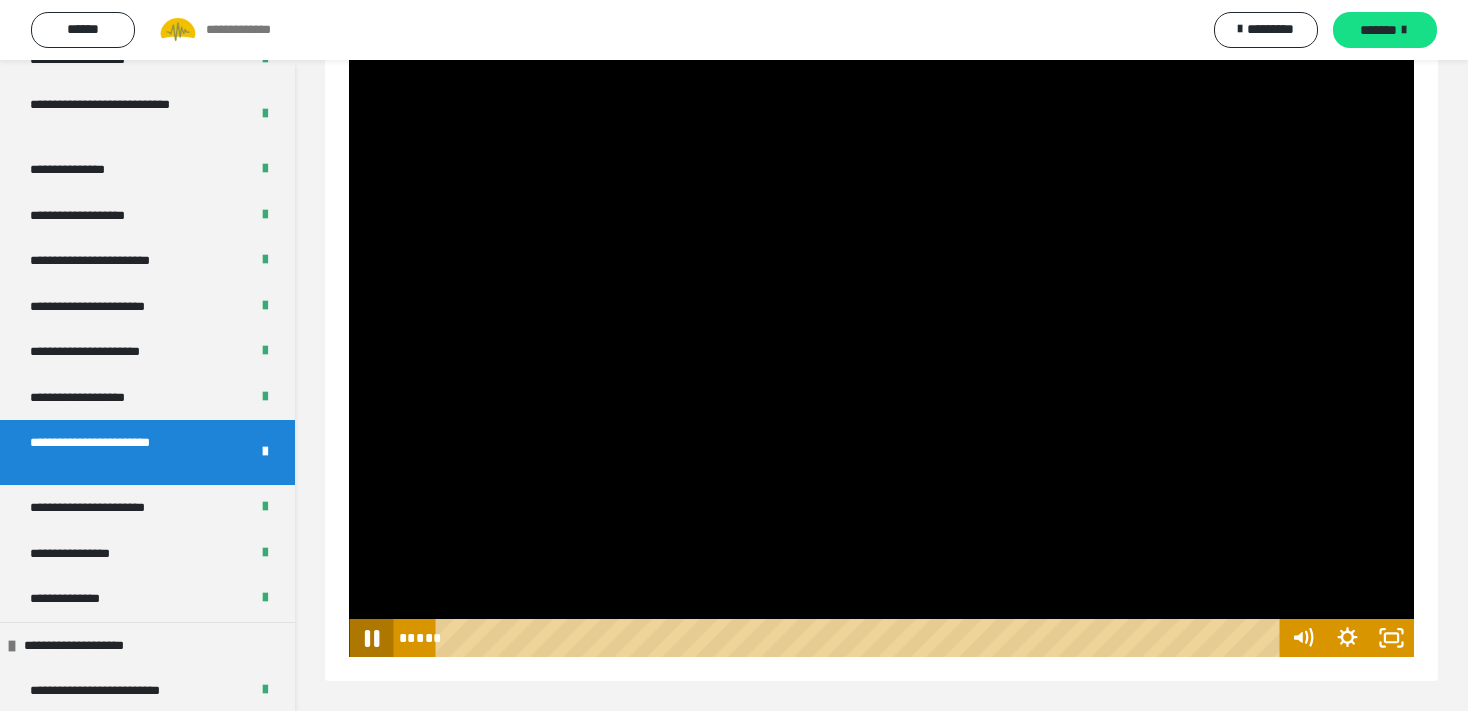 click 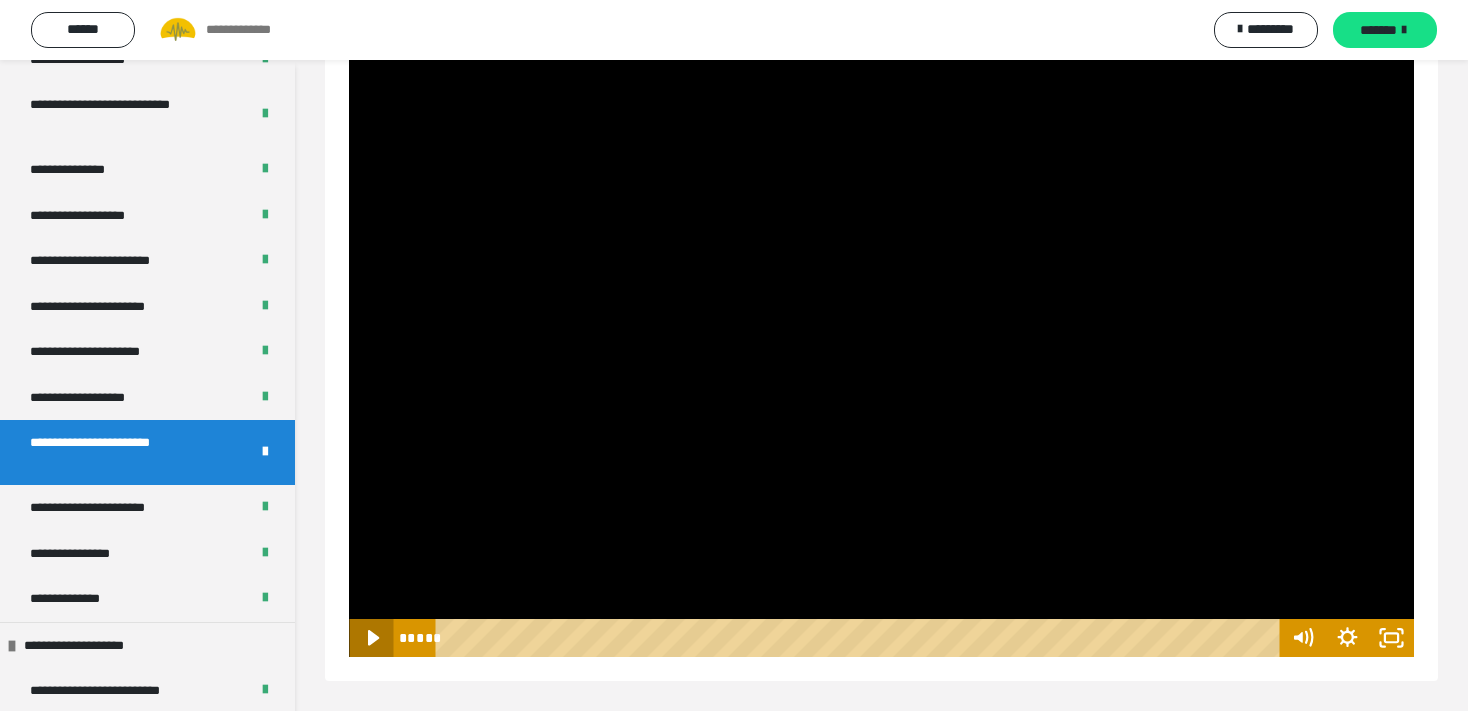 click 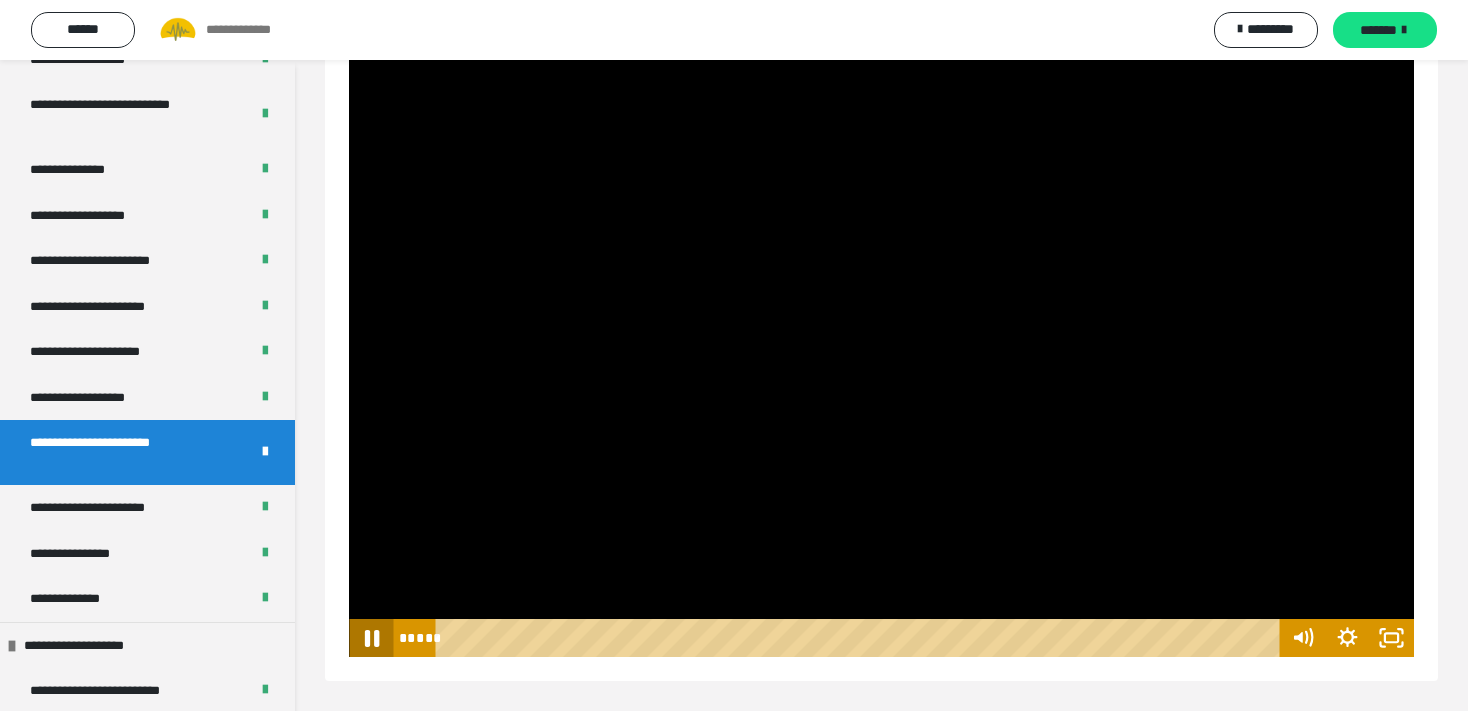 click 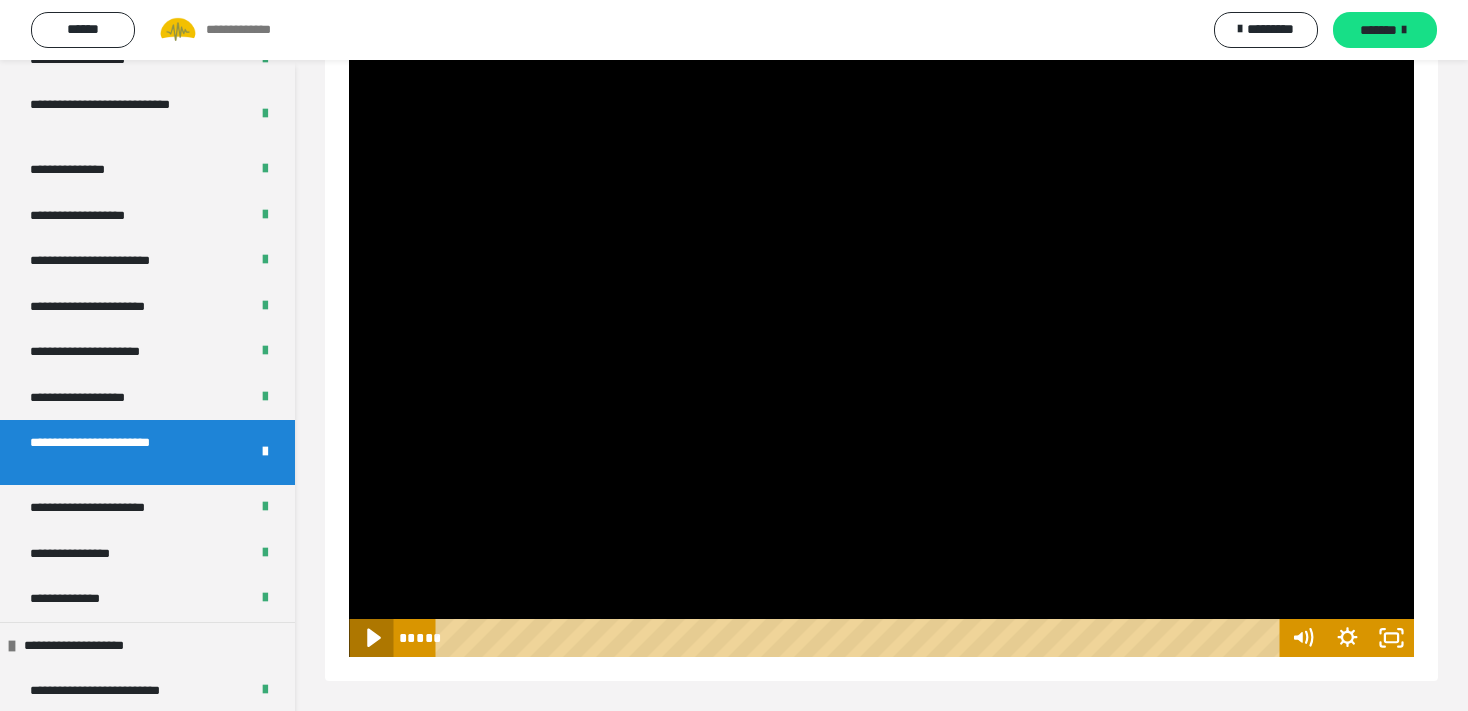 click 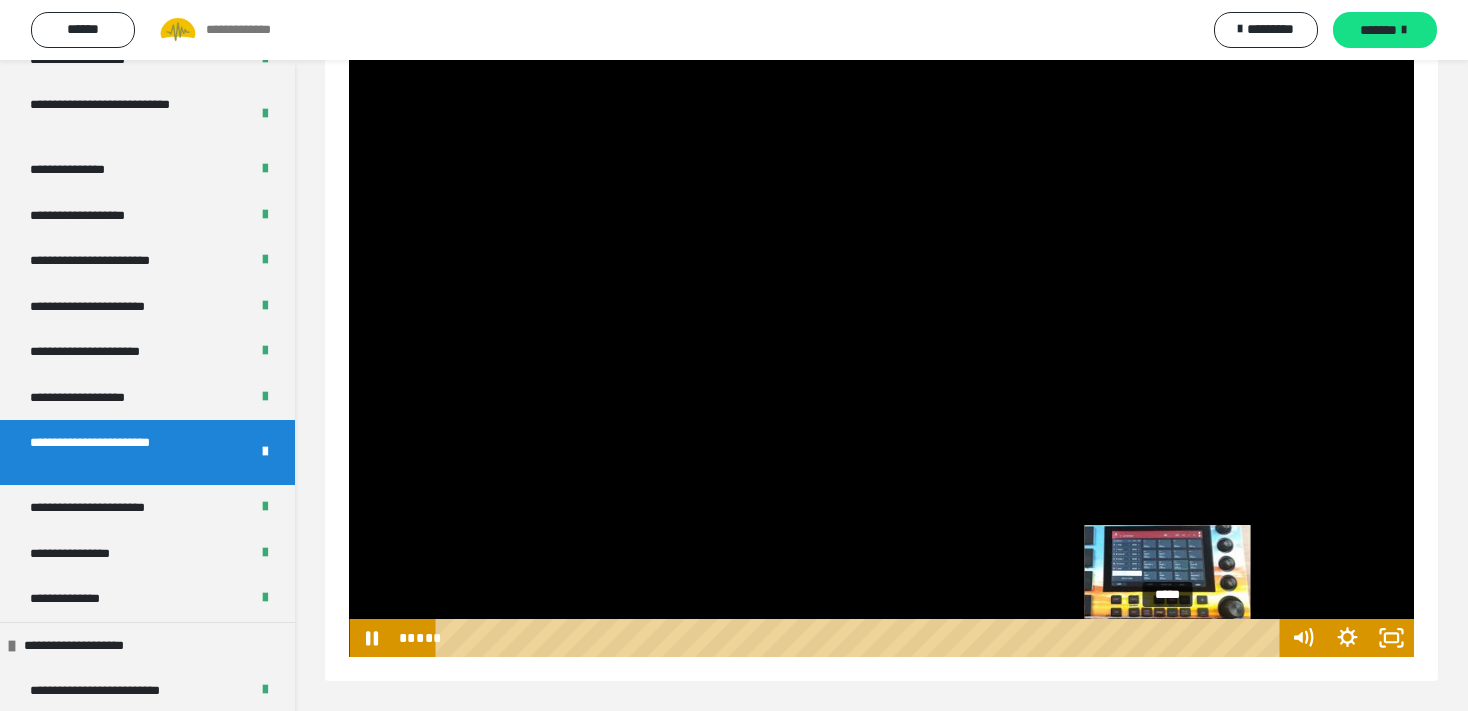 click on "*****" at bounding box center (861, 638) 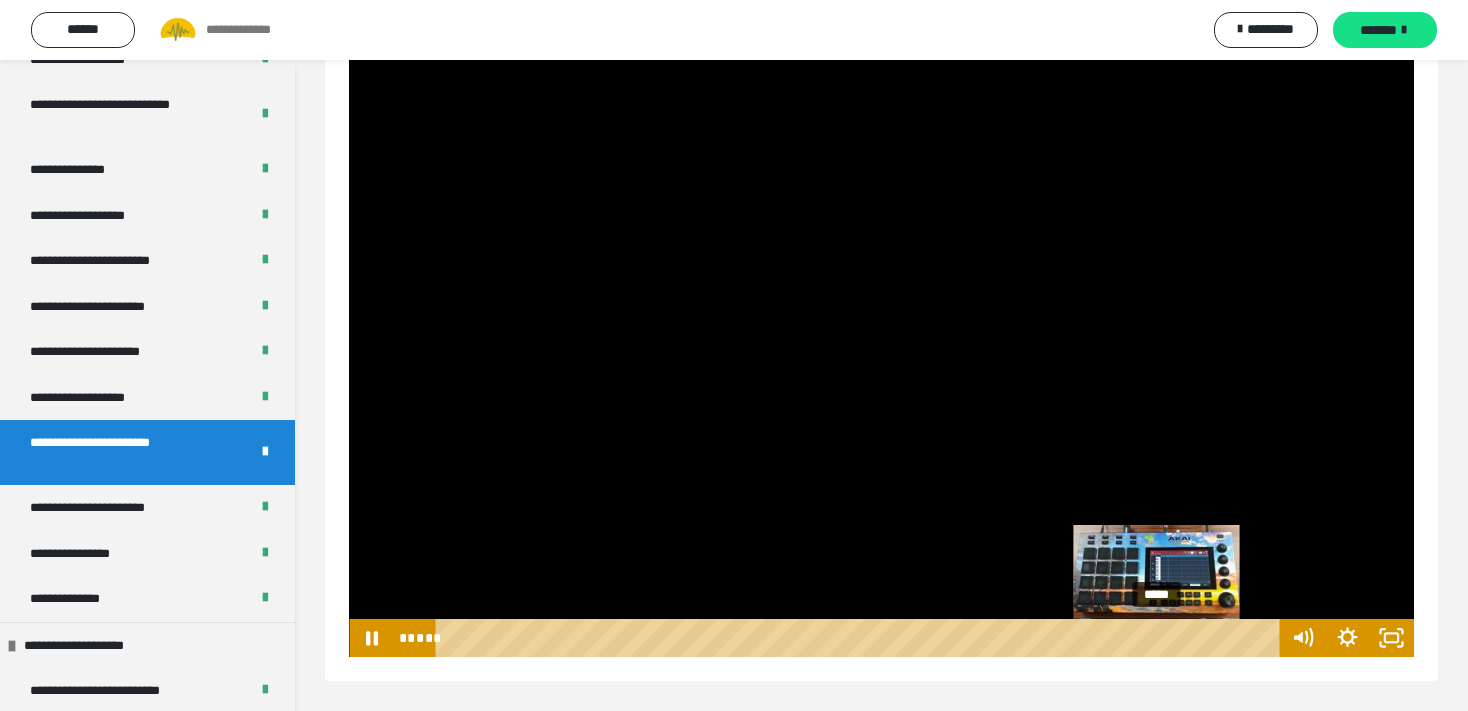 click on "*****" at bounding box center (861, 638) 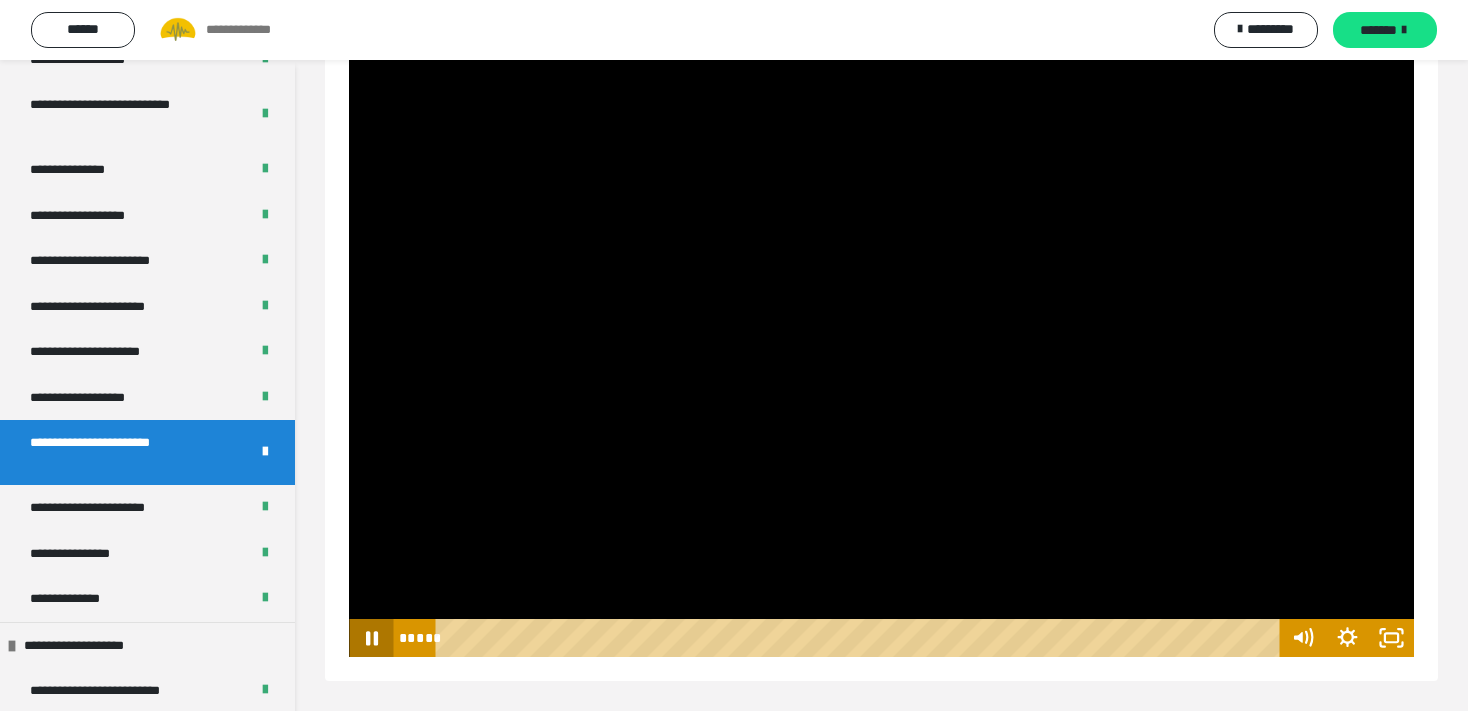 click 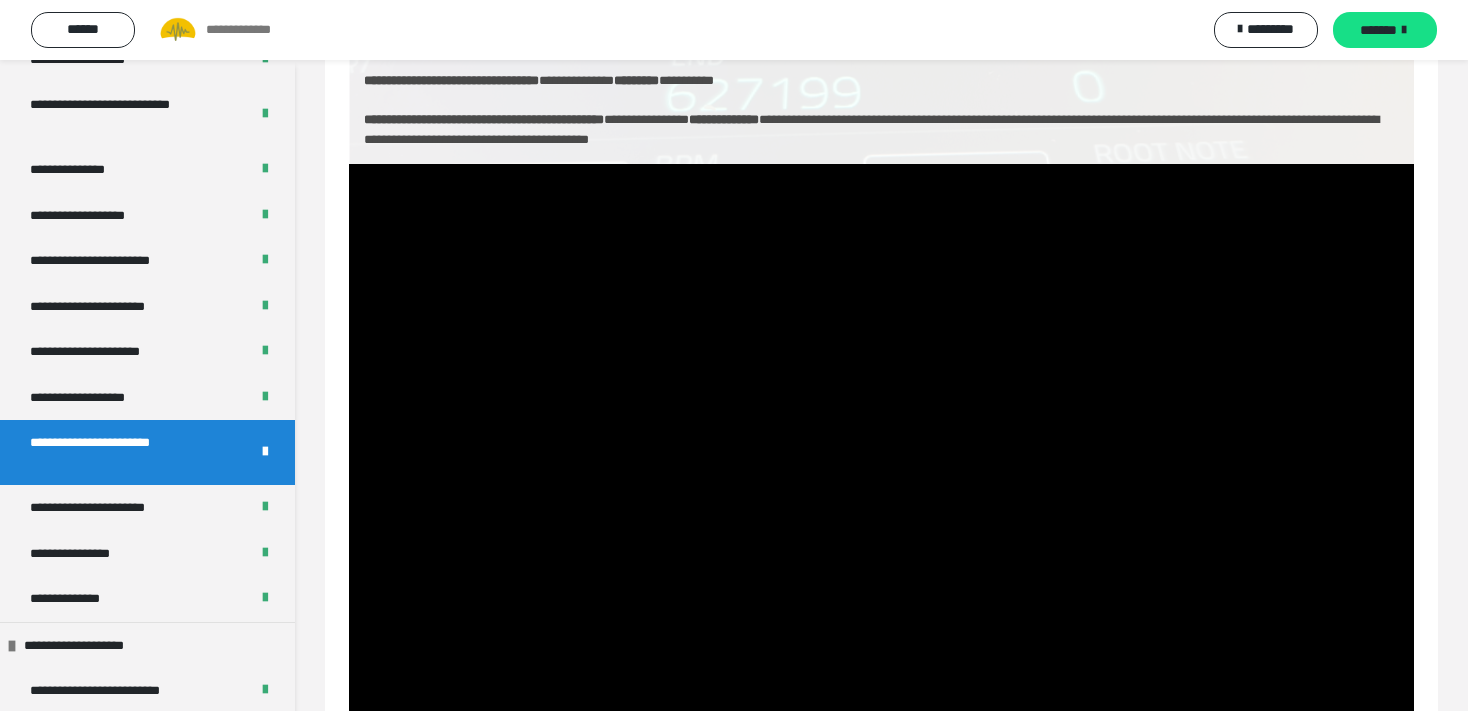 click at bounding box center [881, 463] 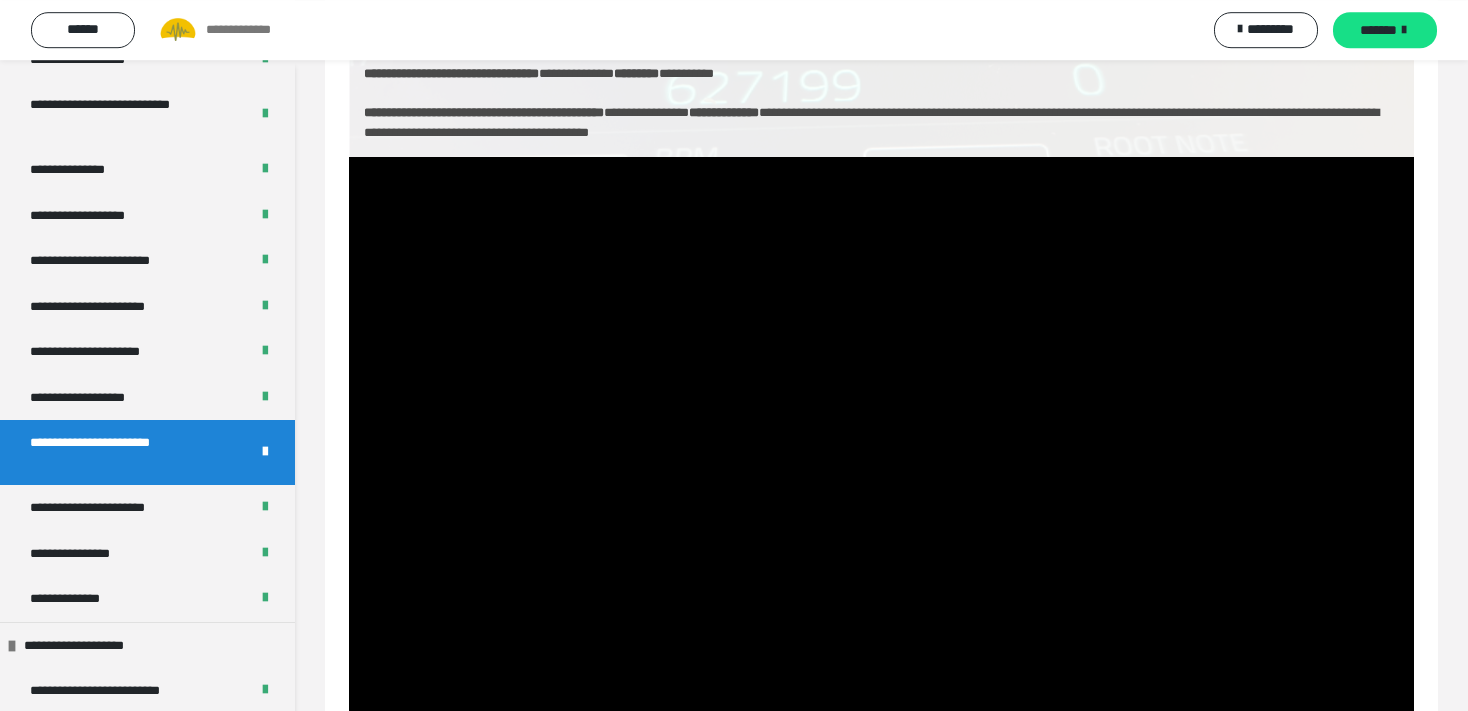 scroll, scrollTop: 191, scrollLeft: 0, axis: vertical 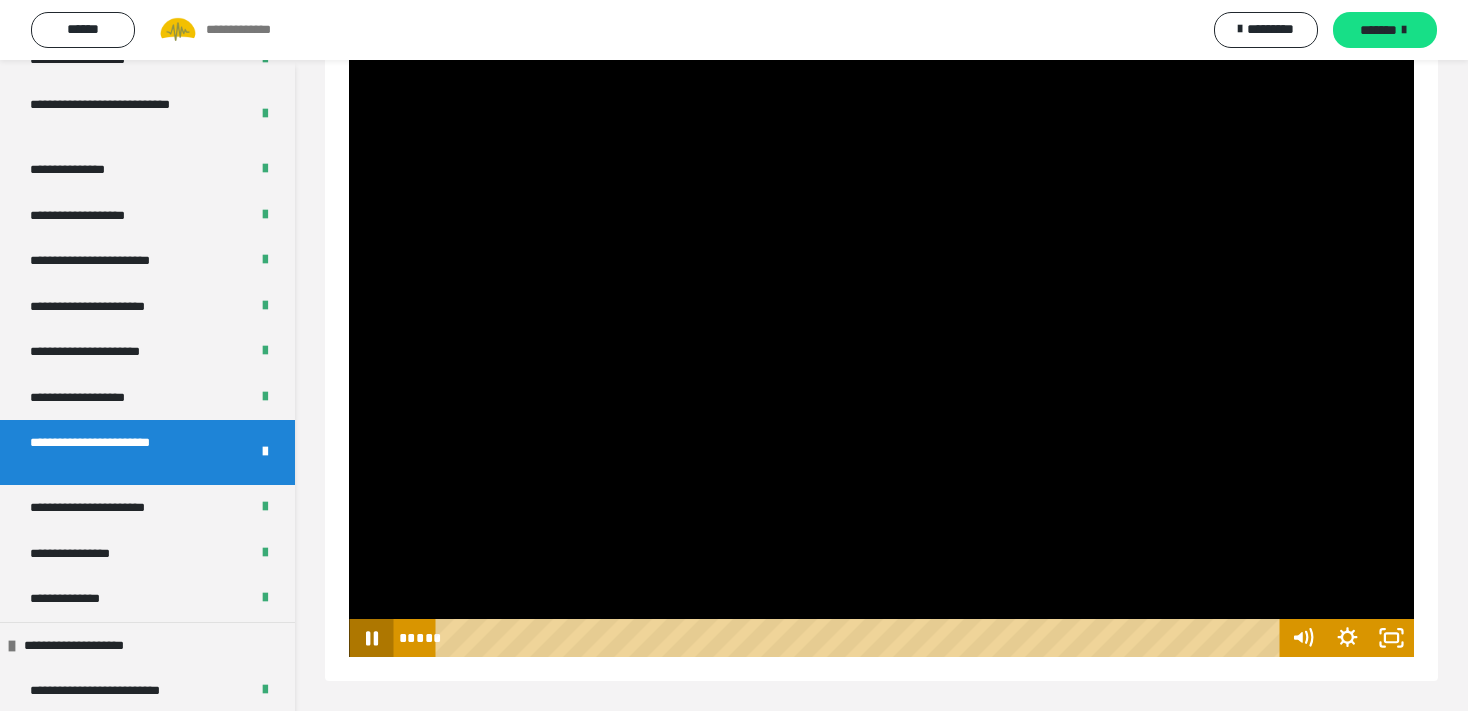 click 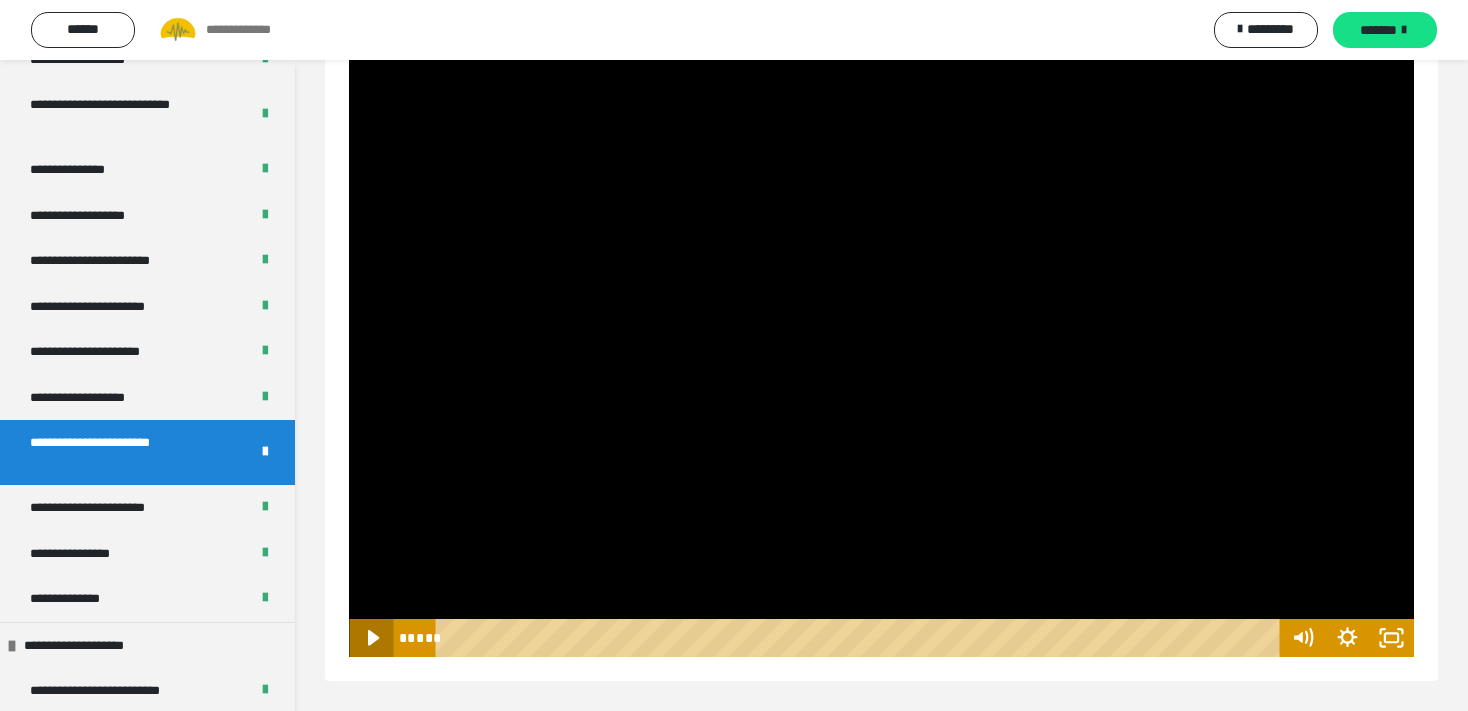 click 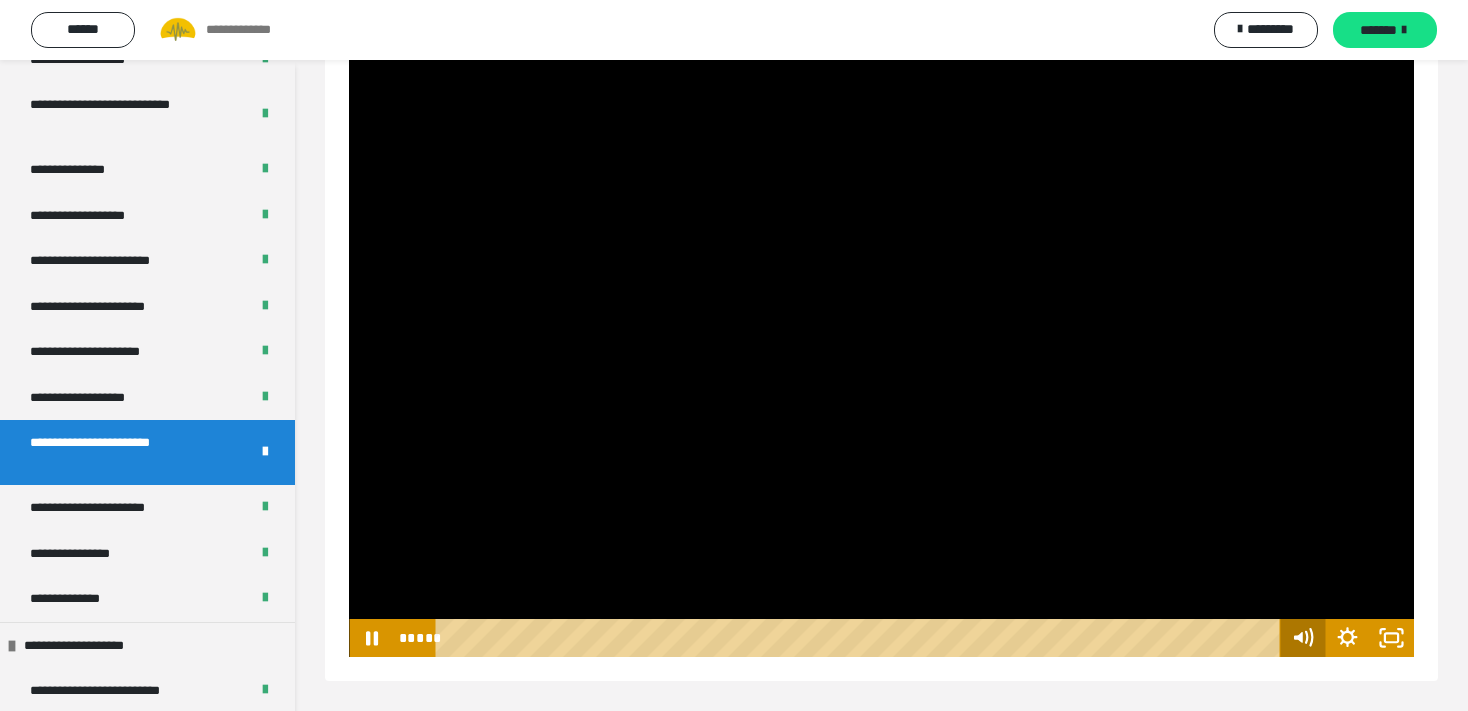 click at bounding box center [1180, 638] 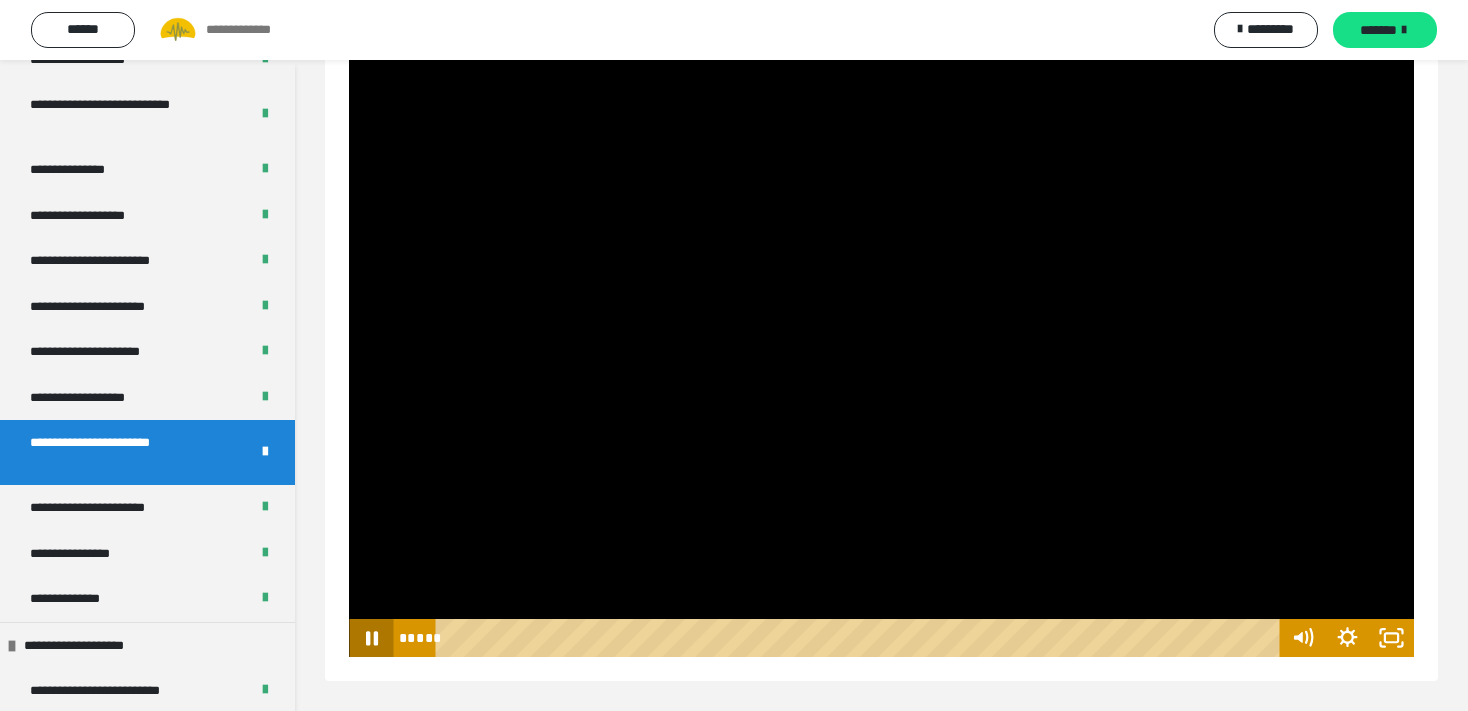 click 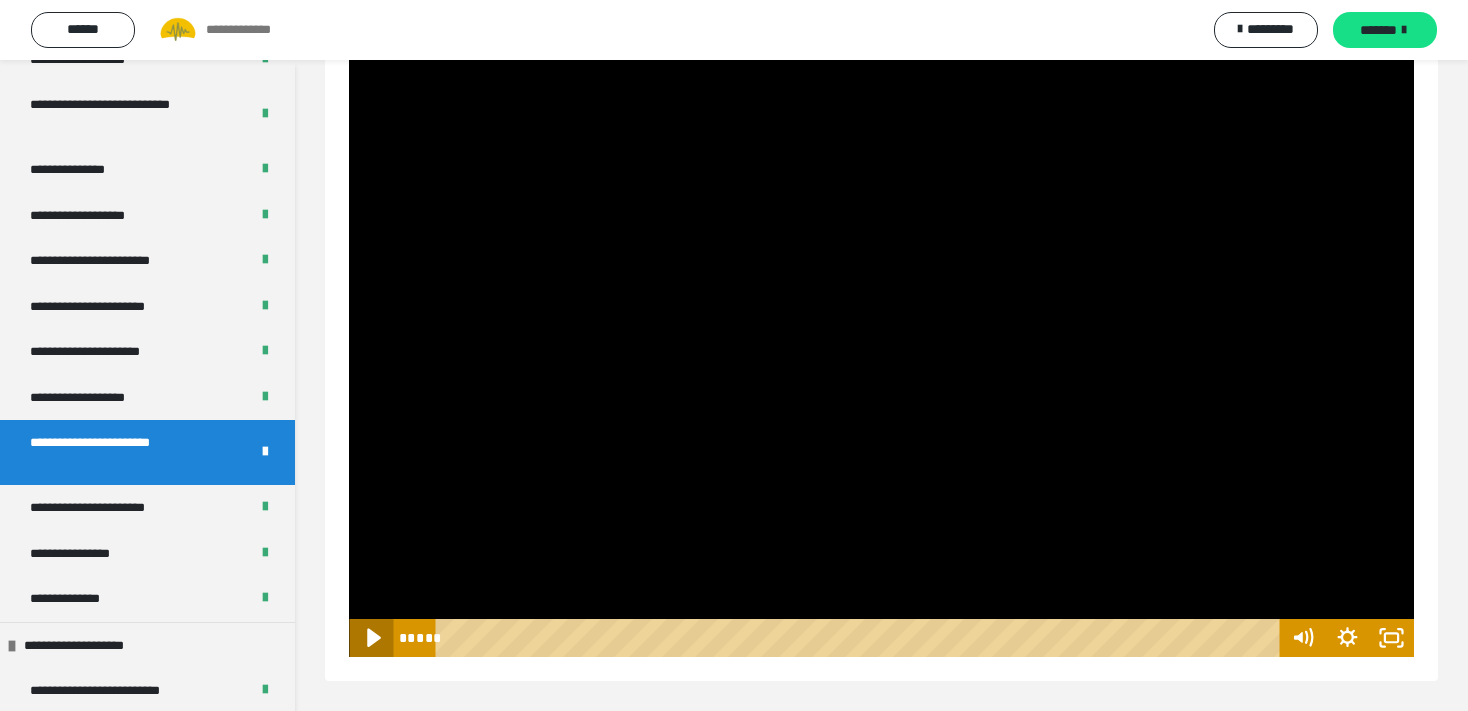click 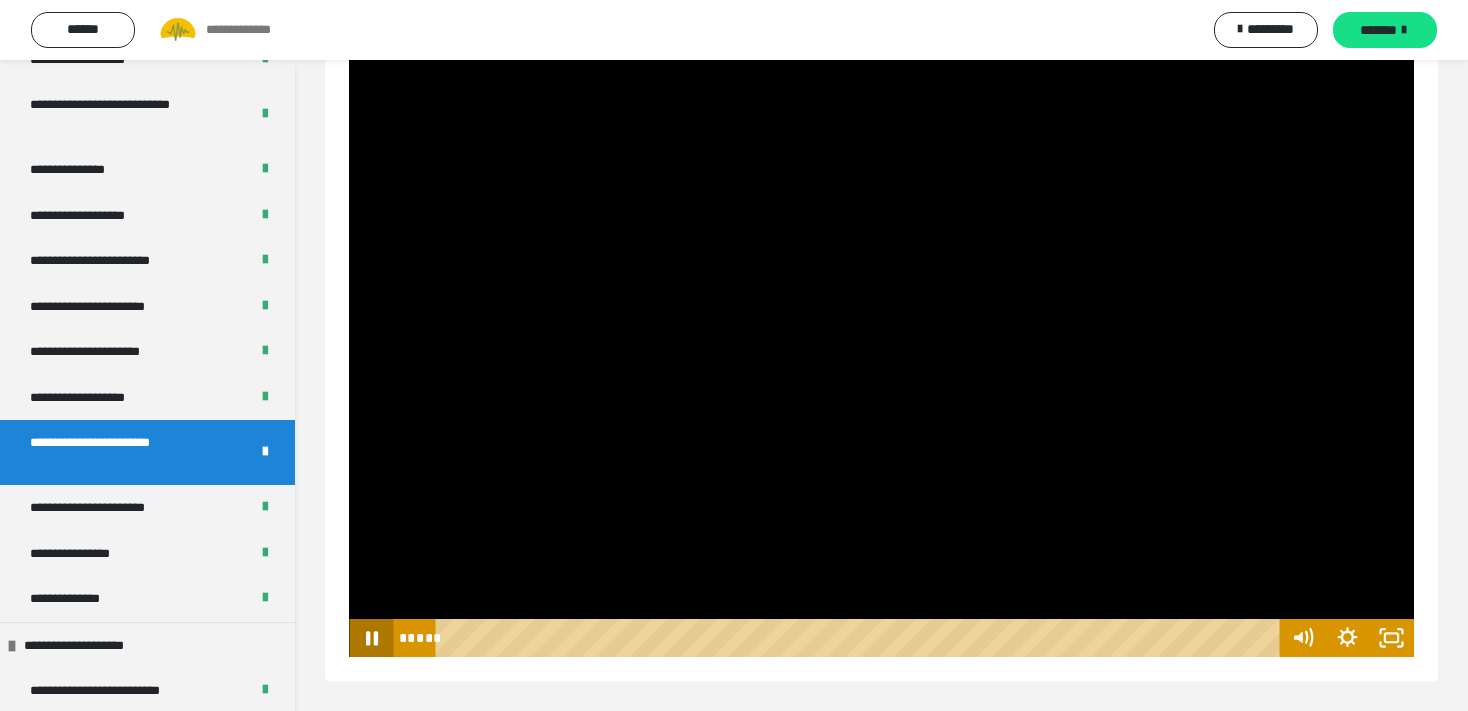 click 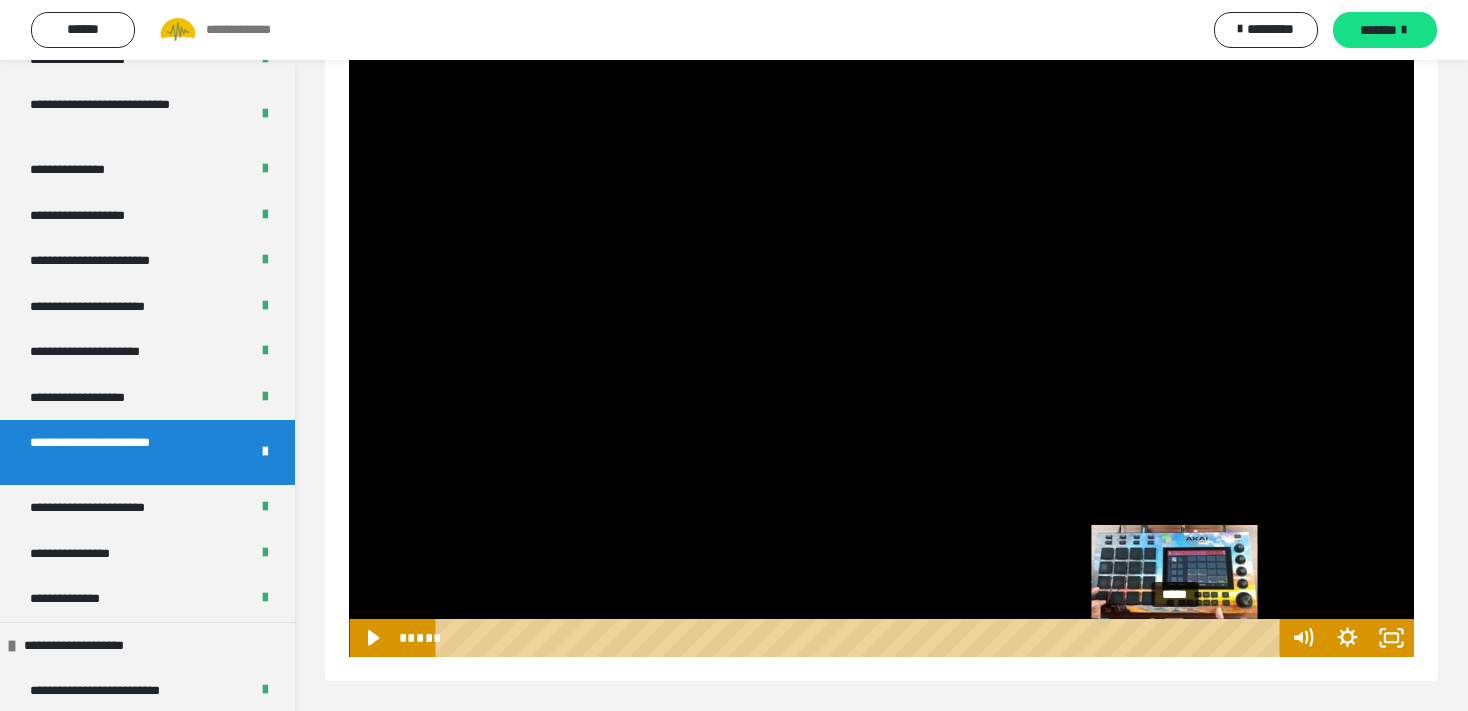 click on "*****" at bounding box center [861, 638] 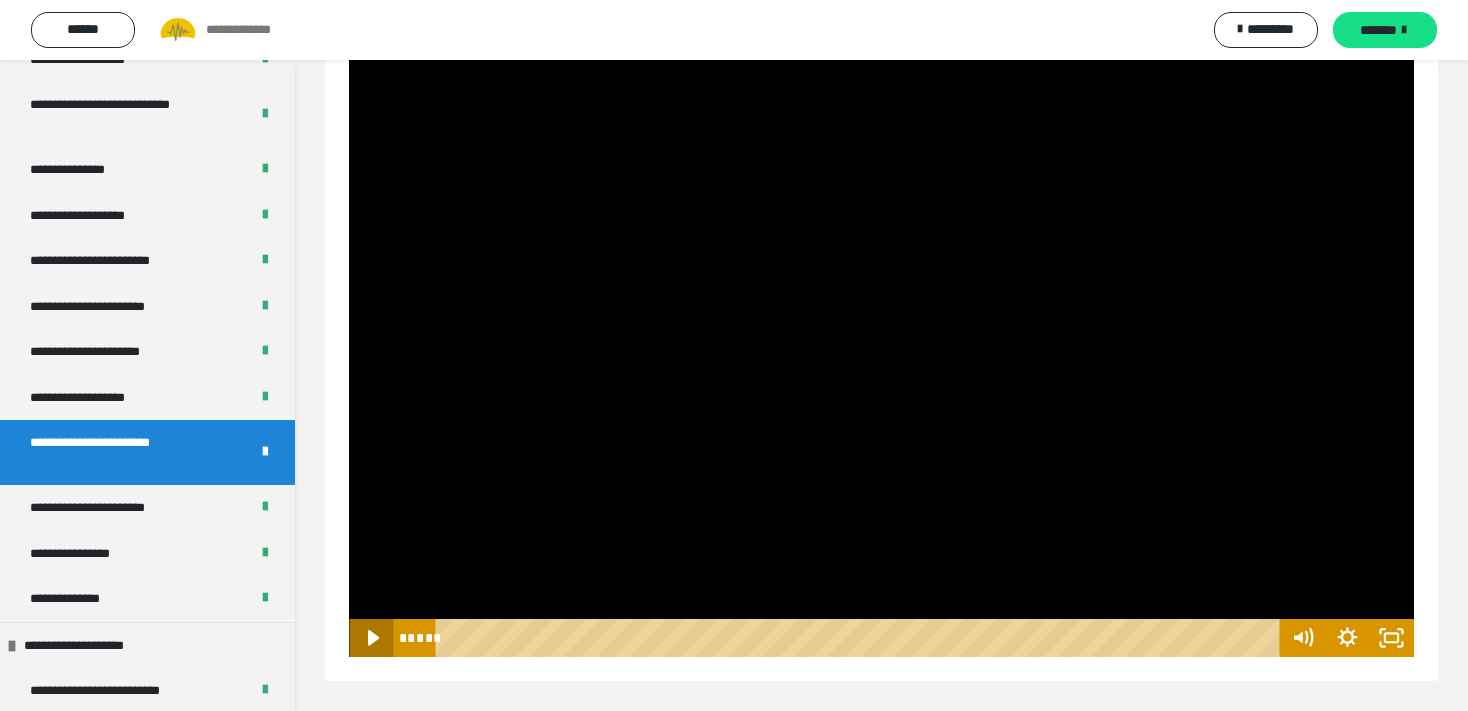 click 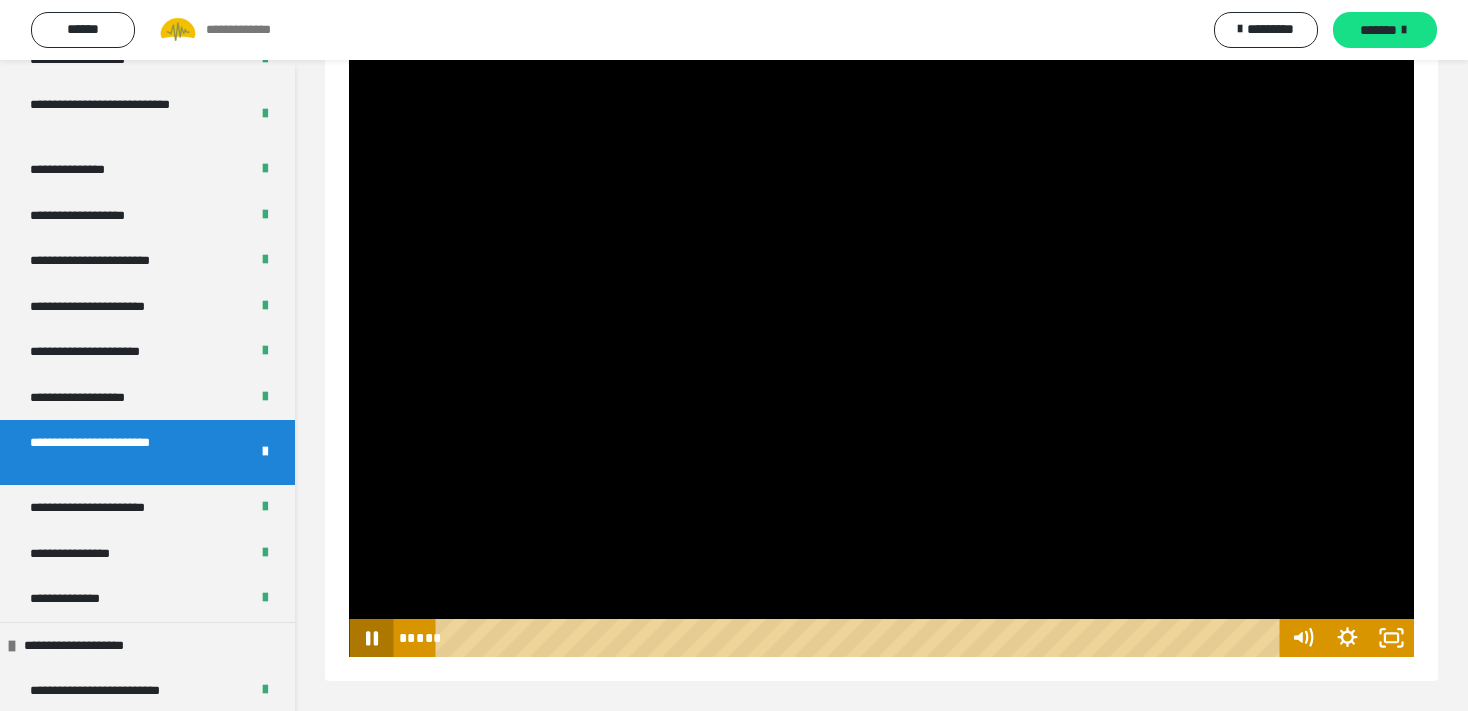 click 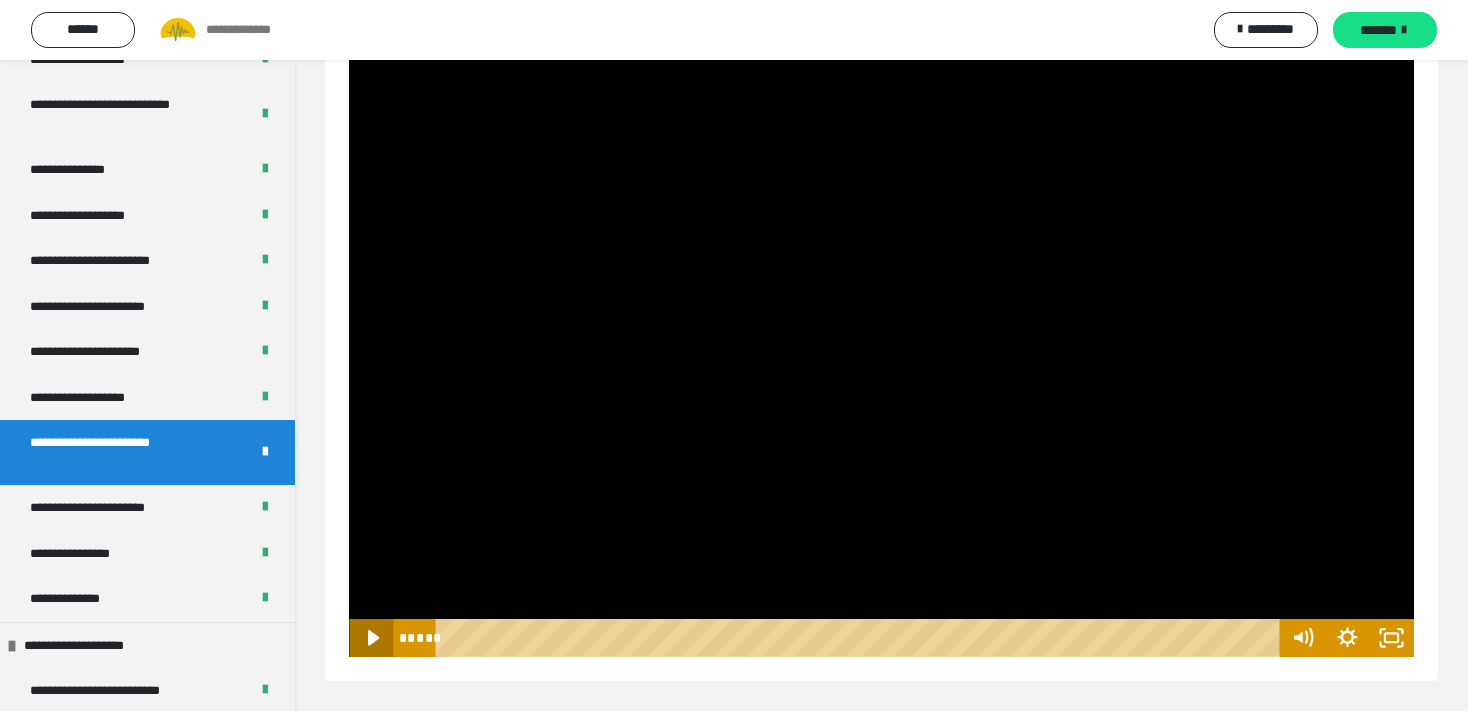 click 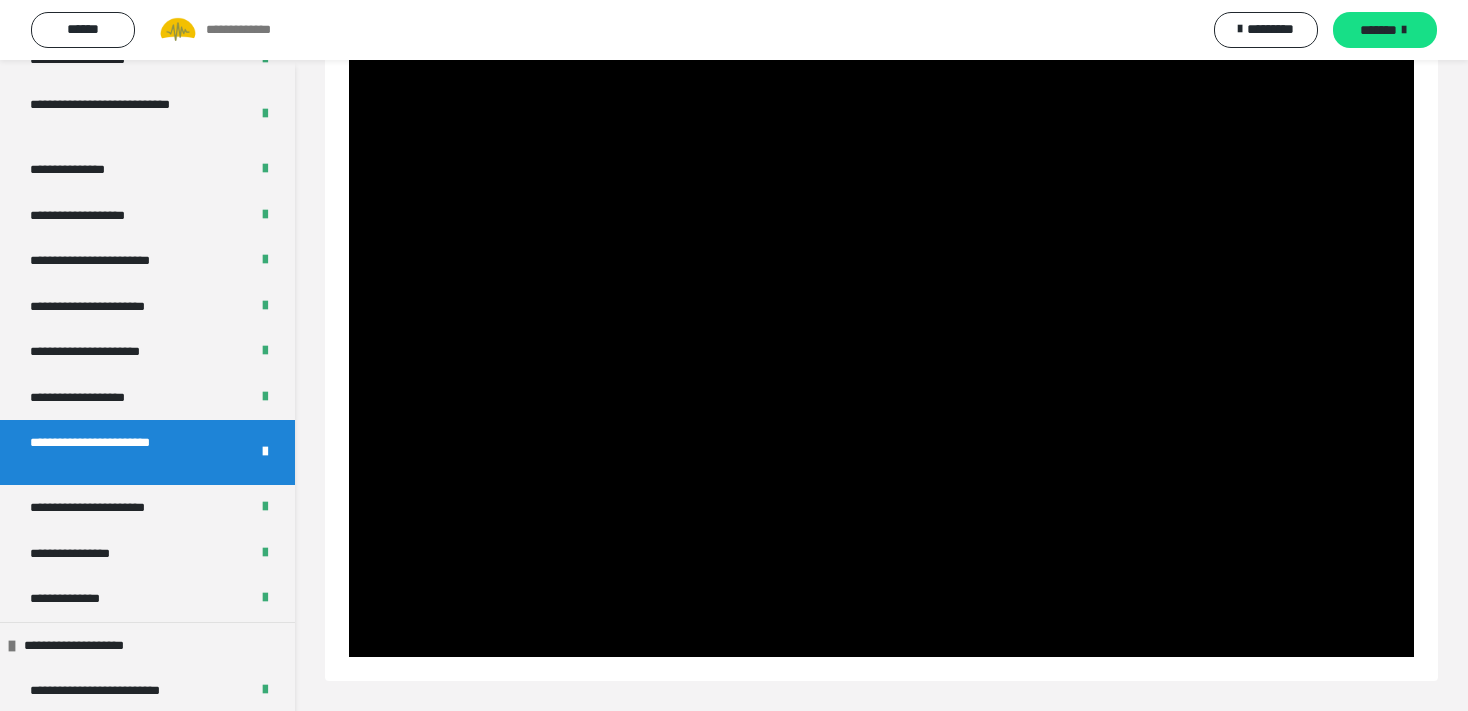 click at bounding box center [881, 357] 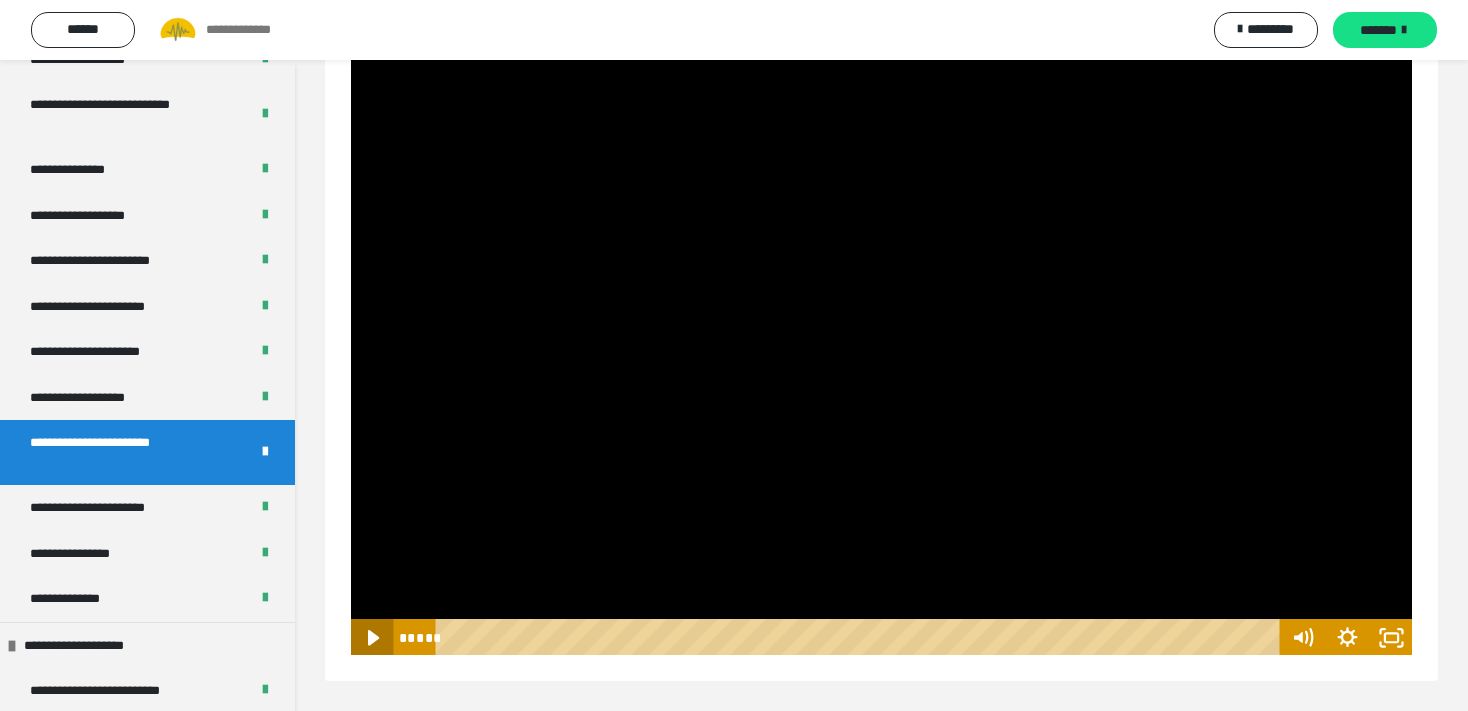 click 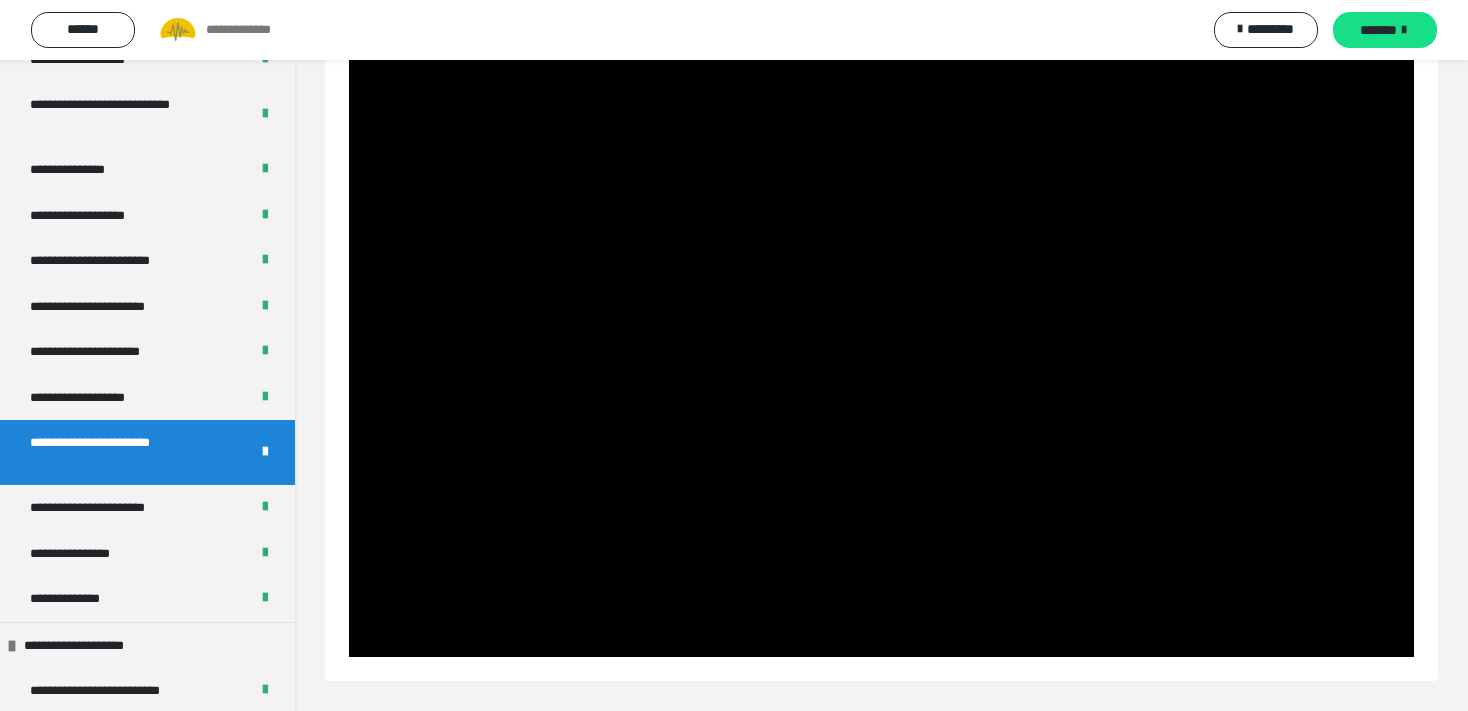 click at bounding box center [881, 357] 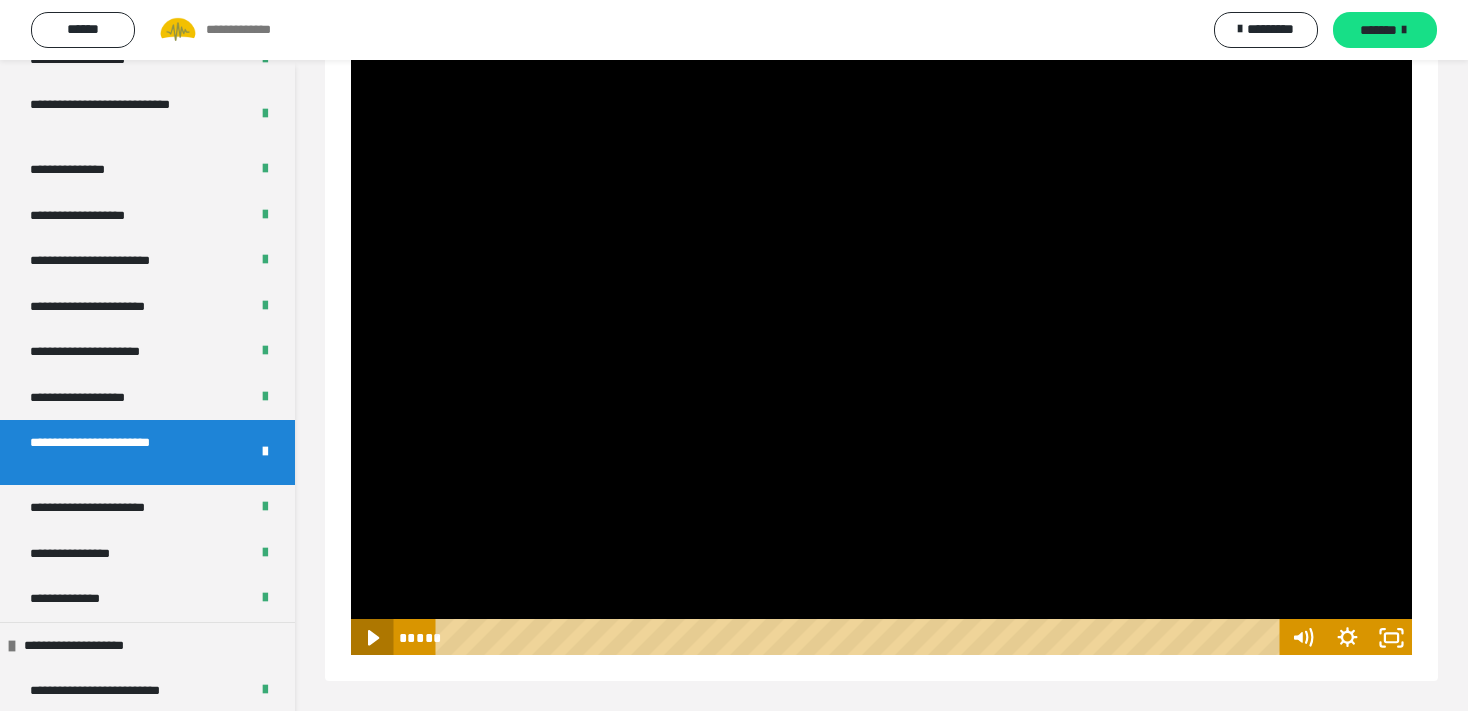 click 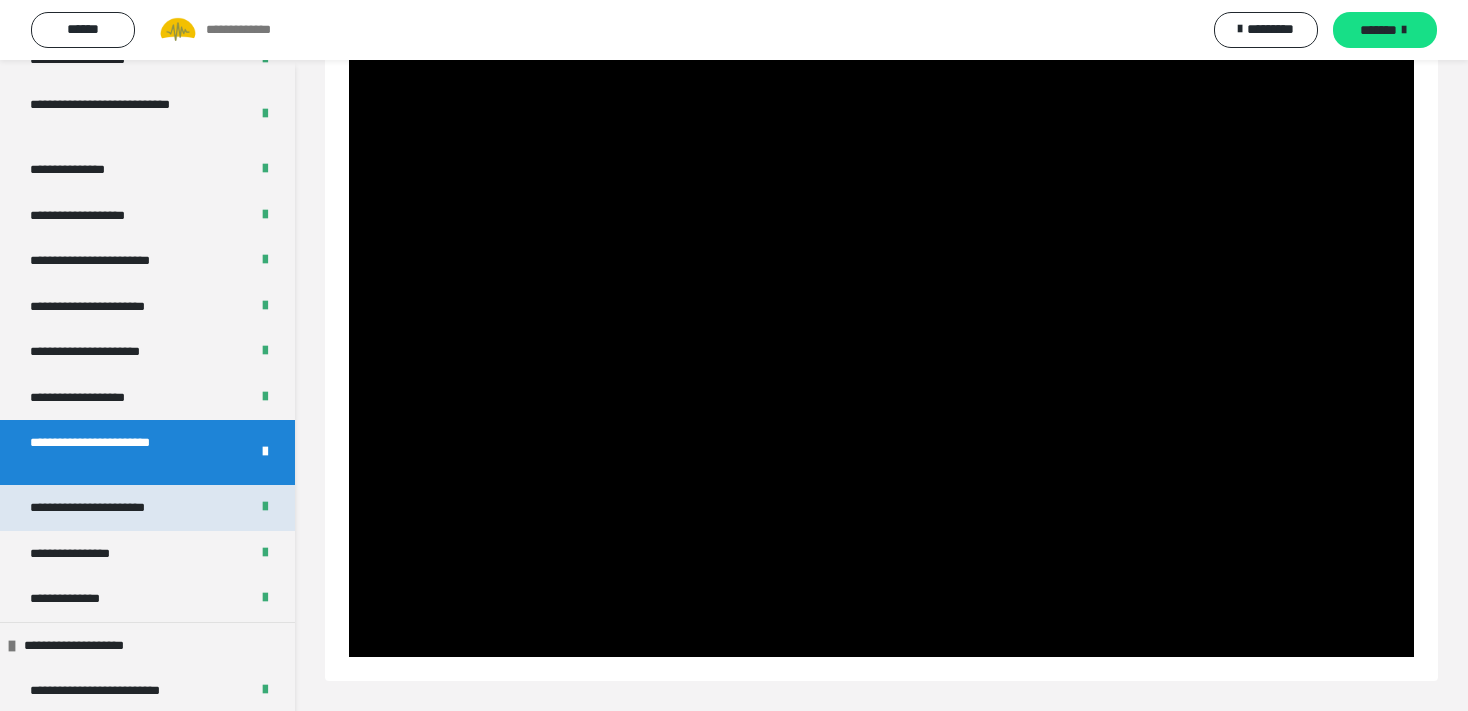 click on "**********" at bounding box center (112, 508) 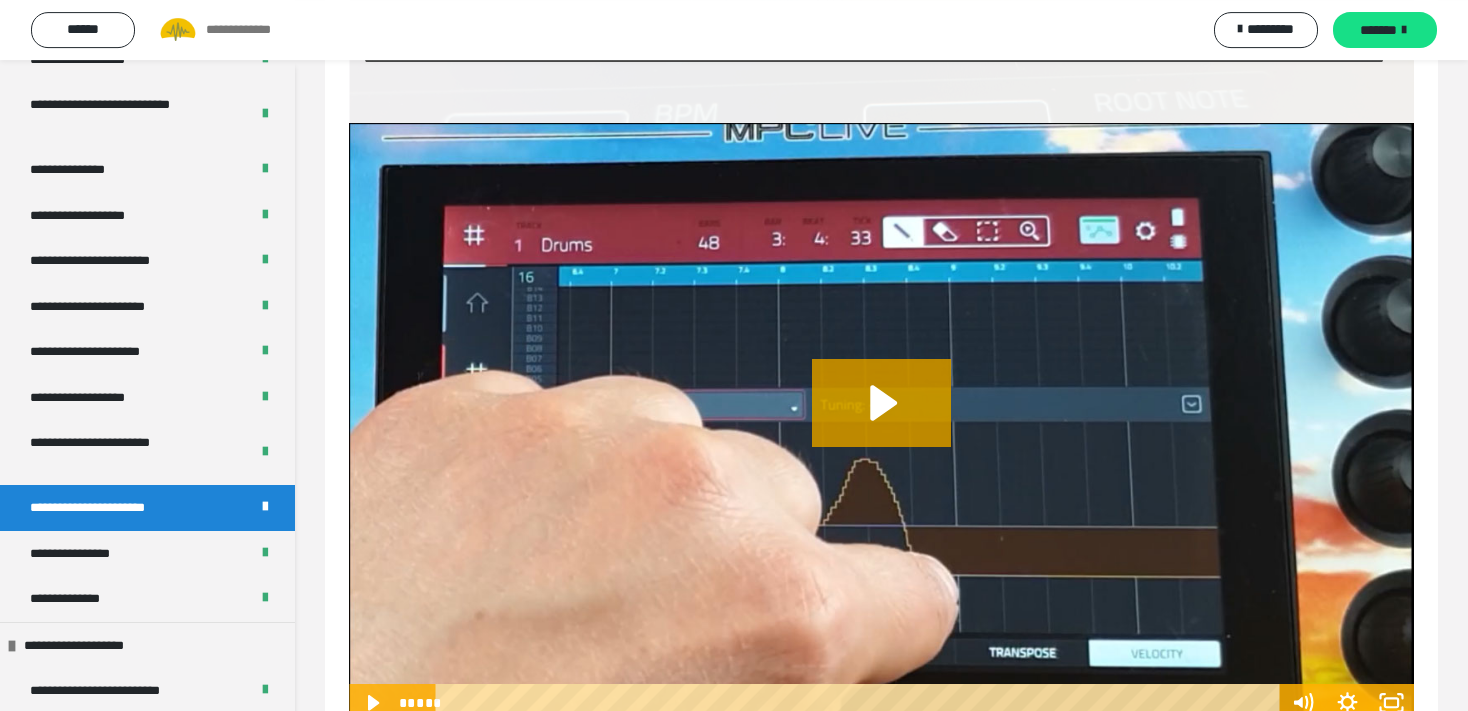 scroll, scrollTop: 210, scrollLeft: 0, axis: vertical 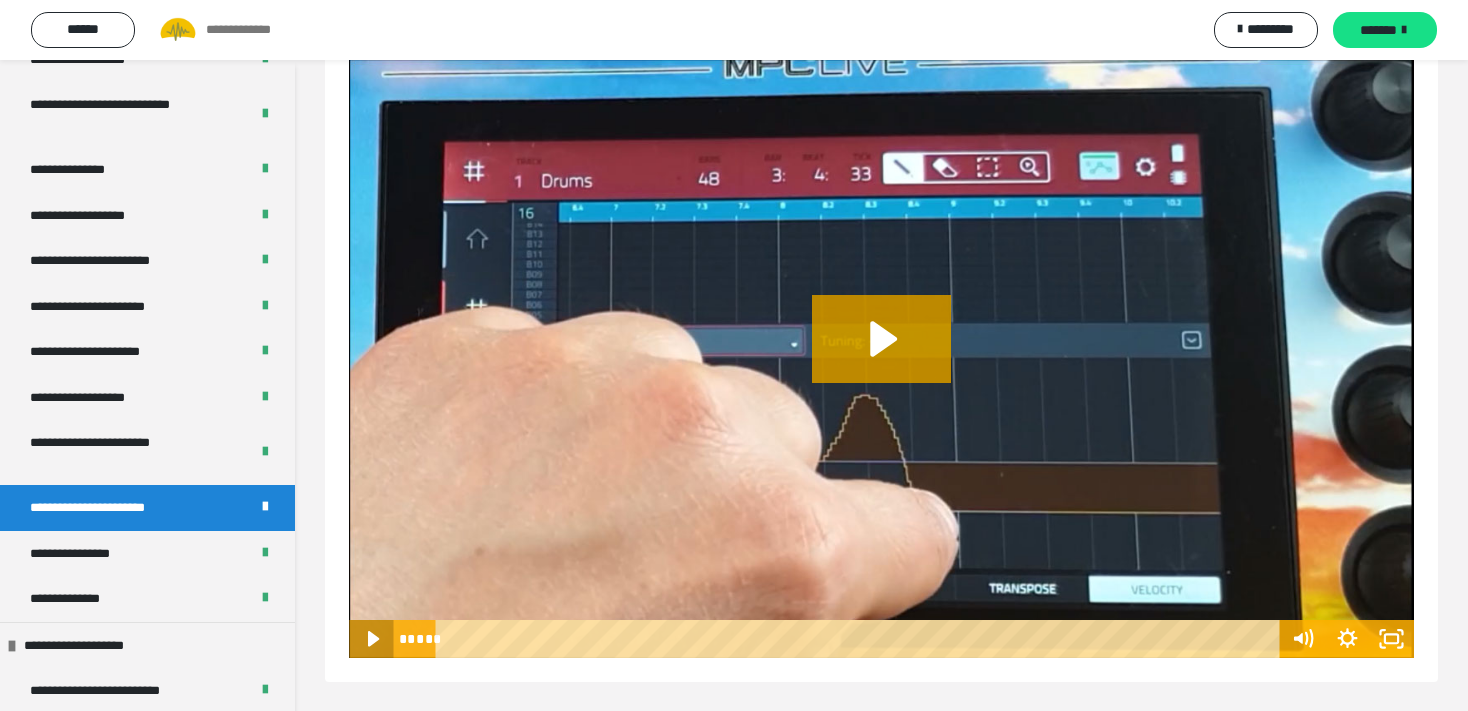 click 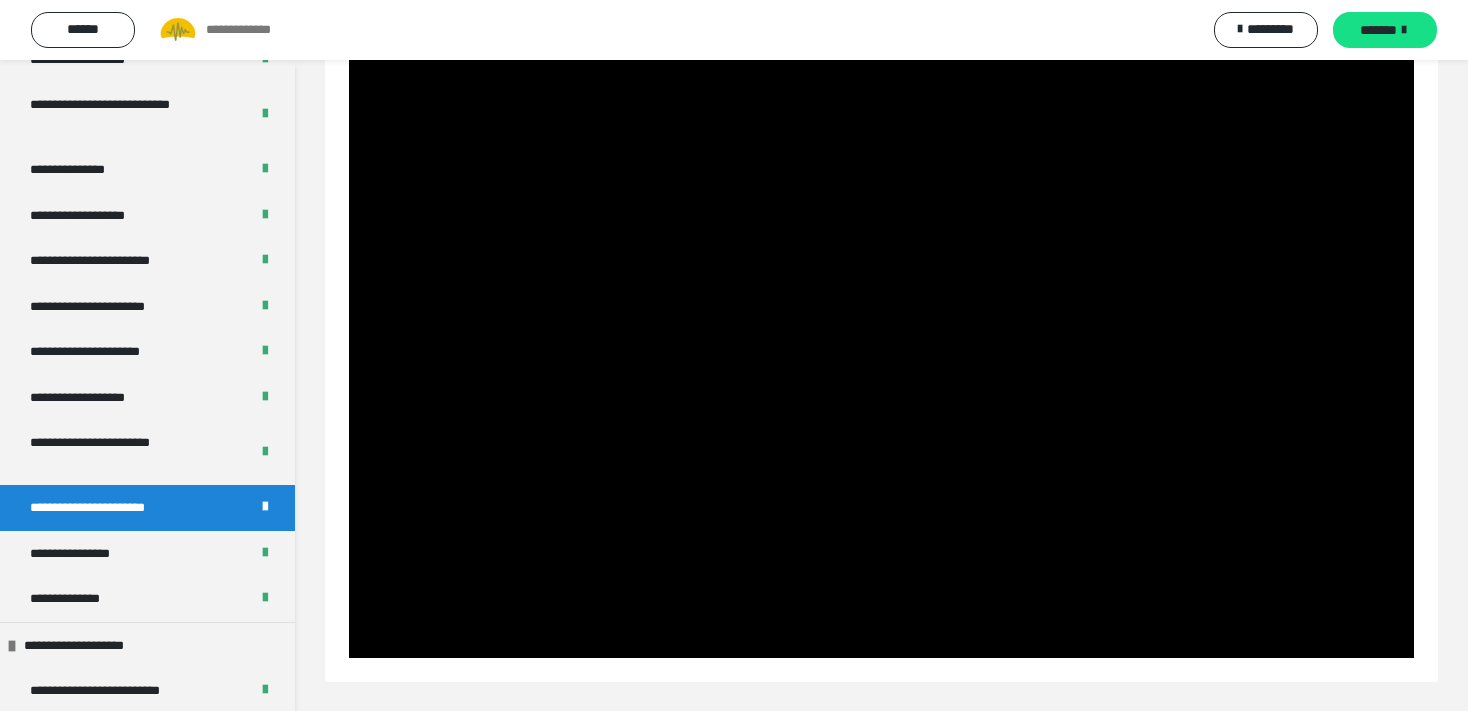 click 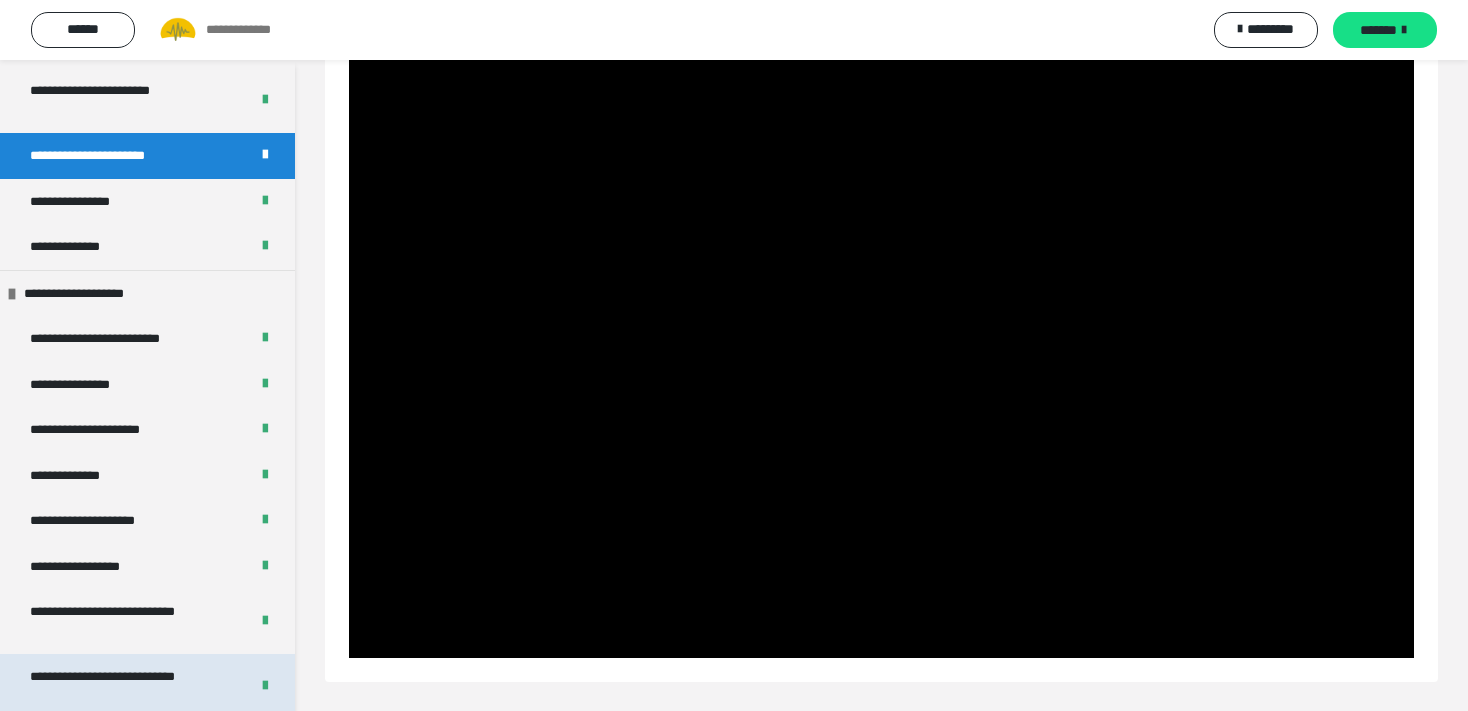 scroll, scrollTop: 1533, scrollLeft: 0, axis: vertical 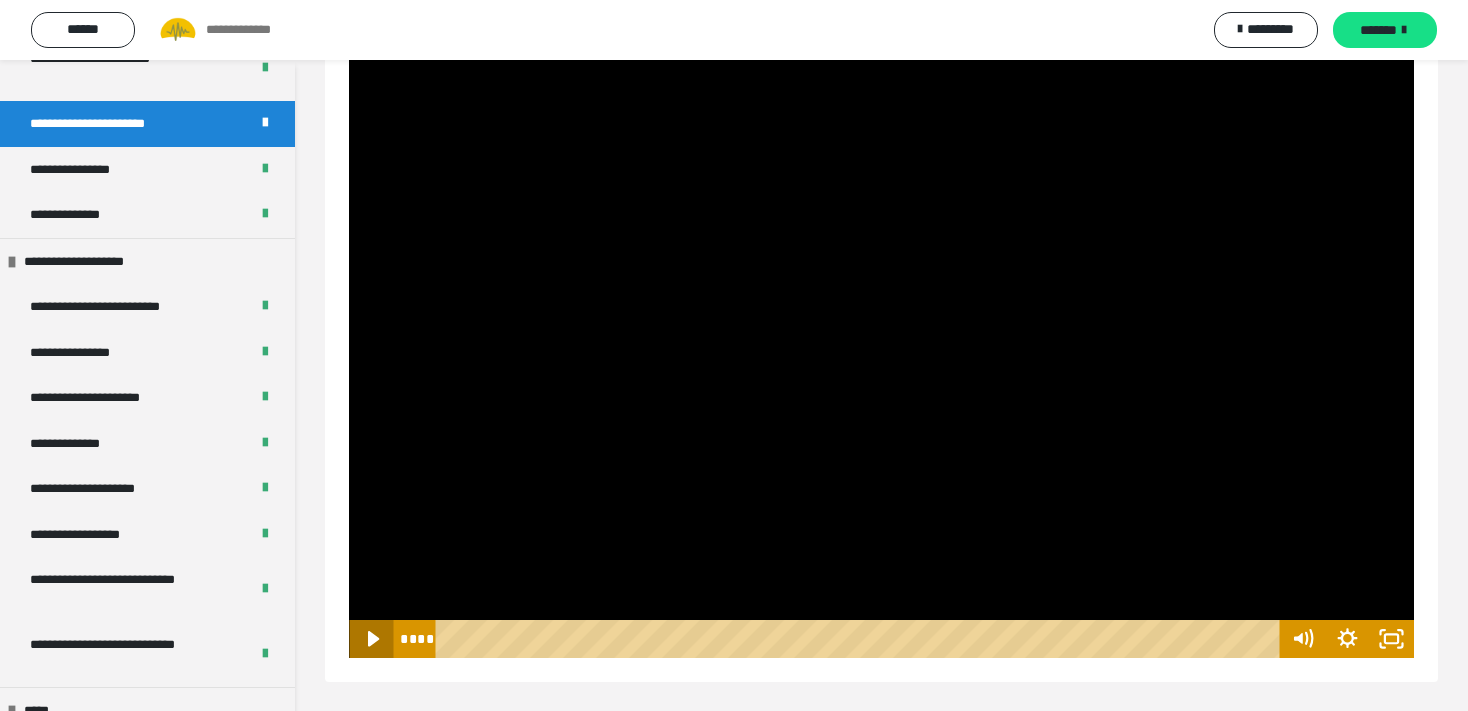 click 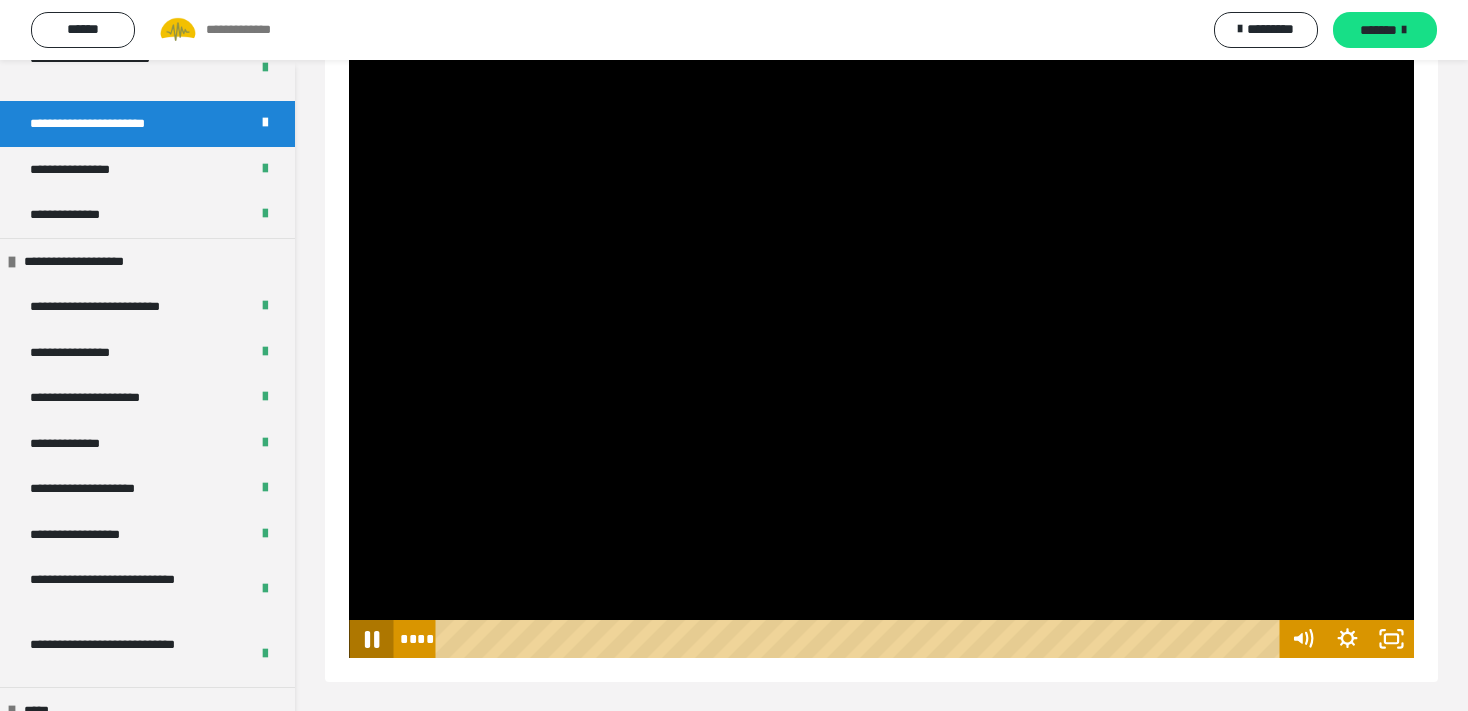click 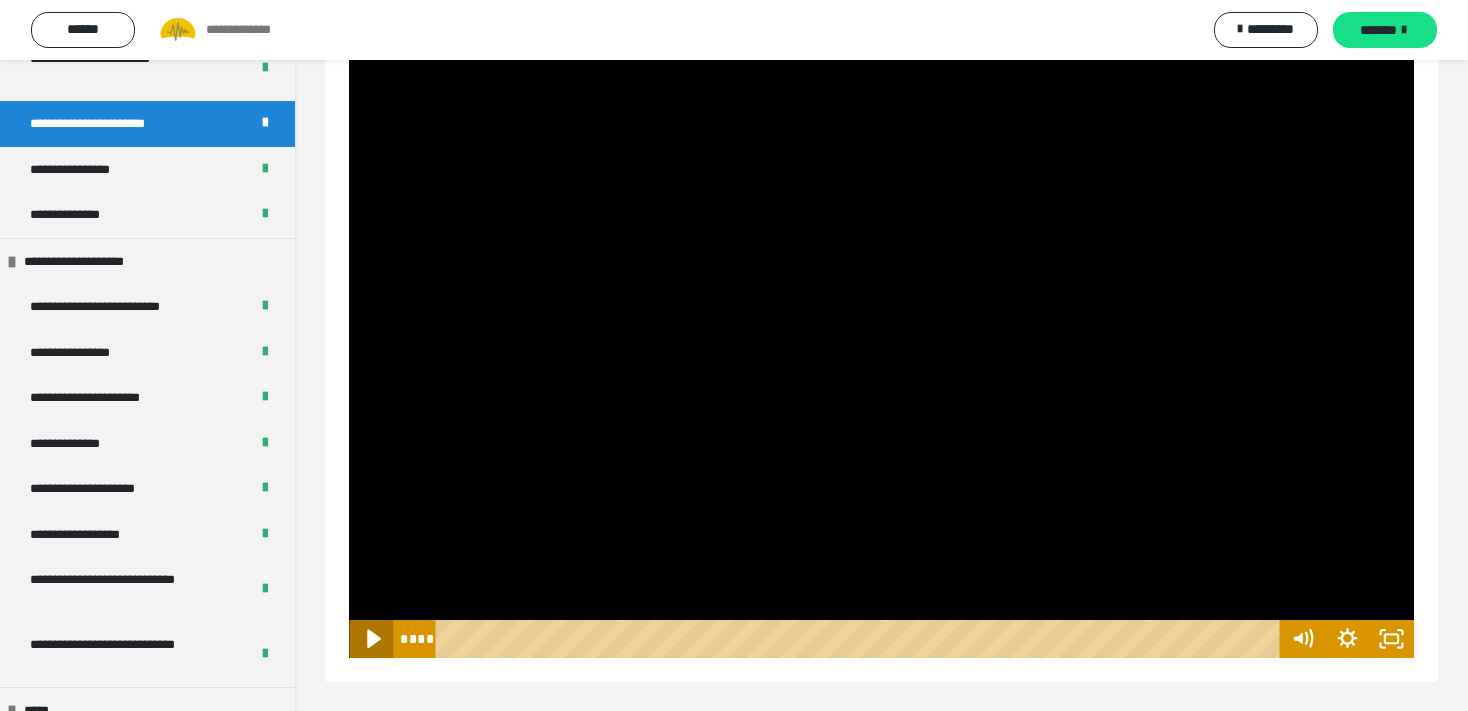 click 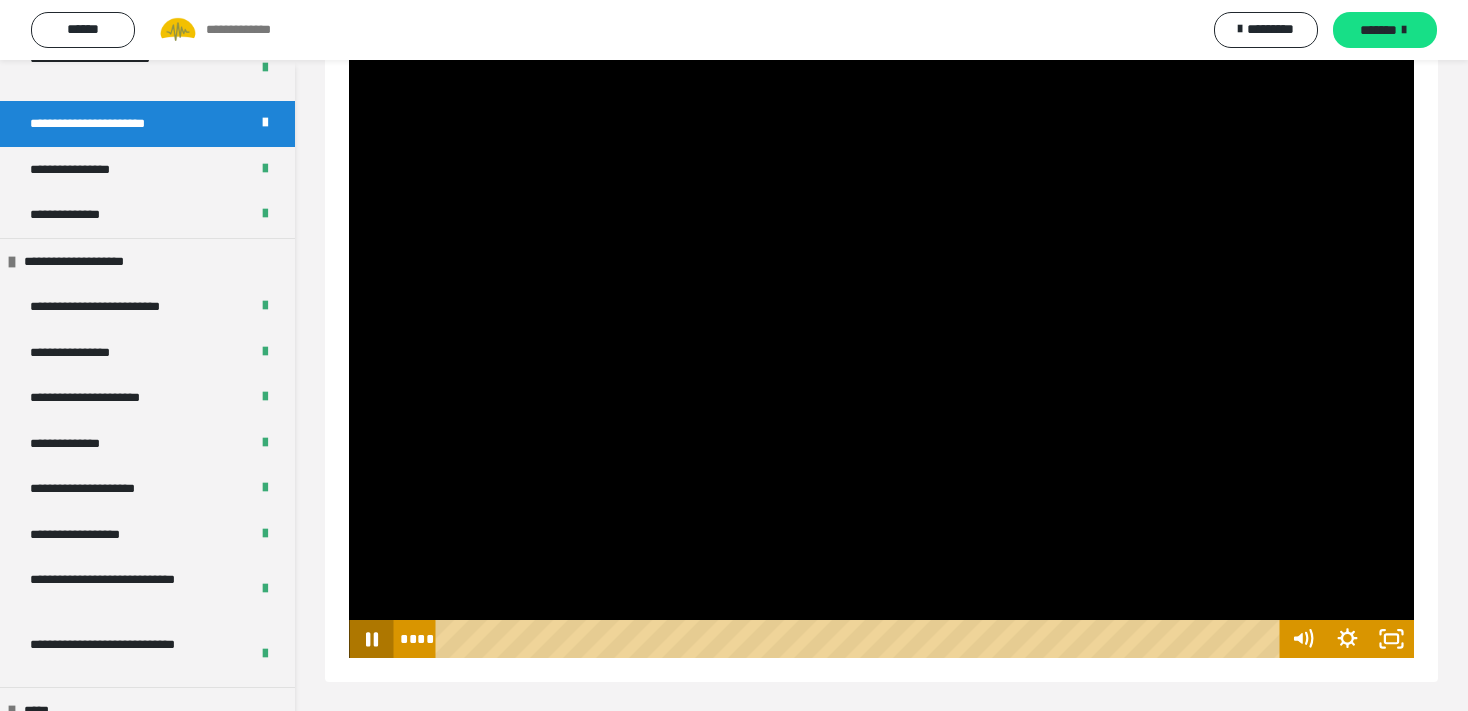 click 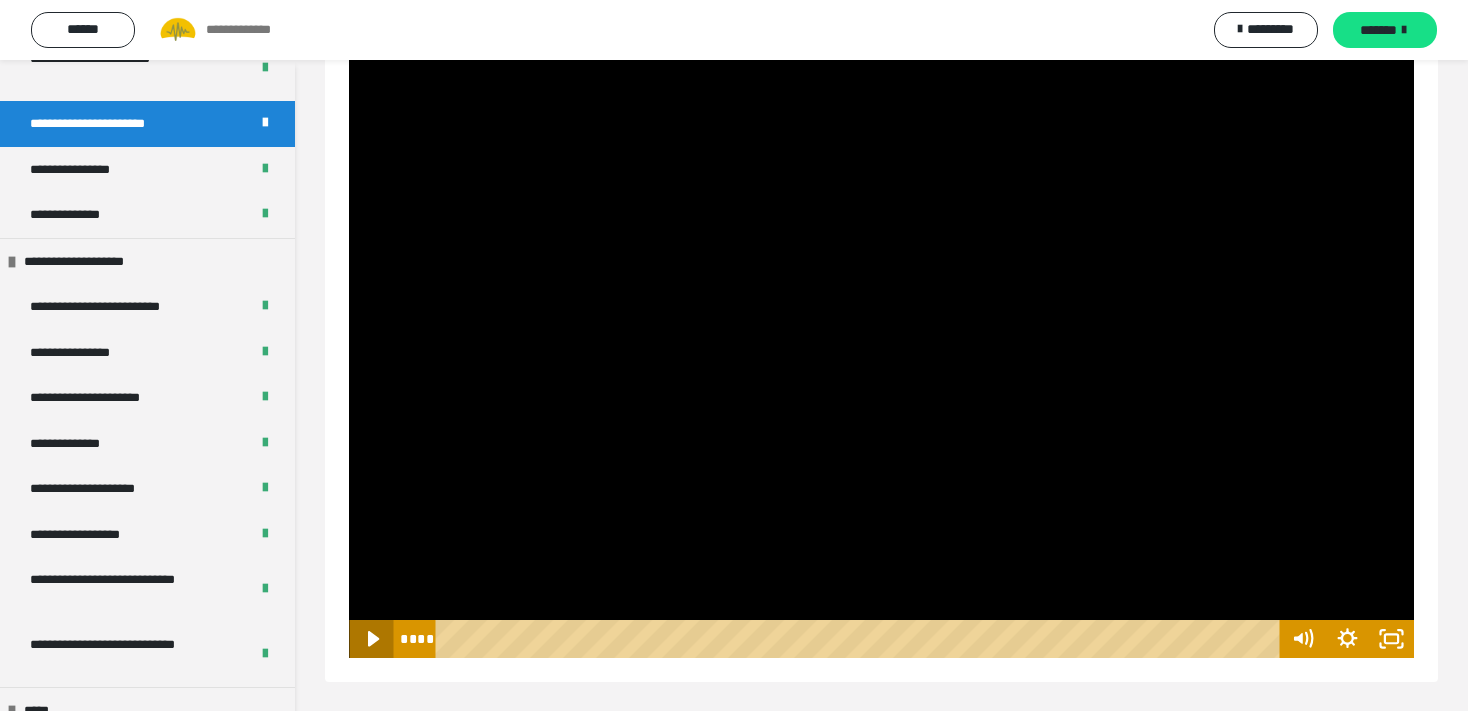 click 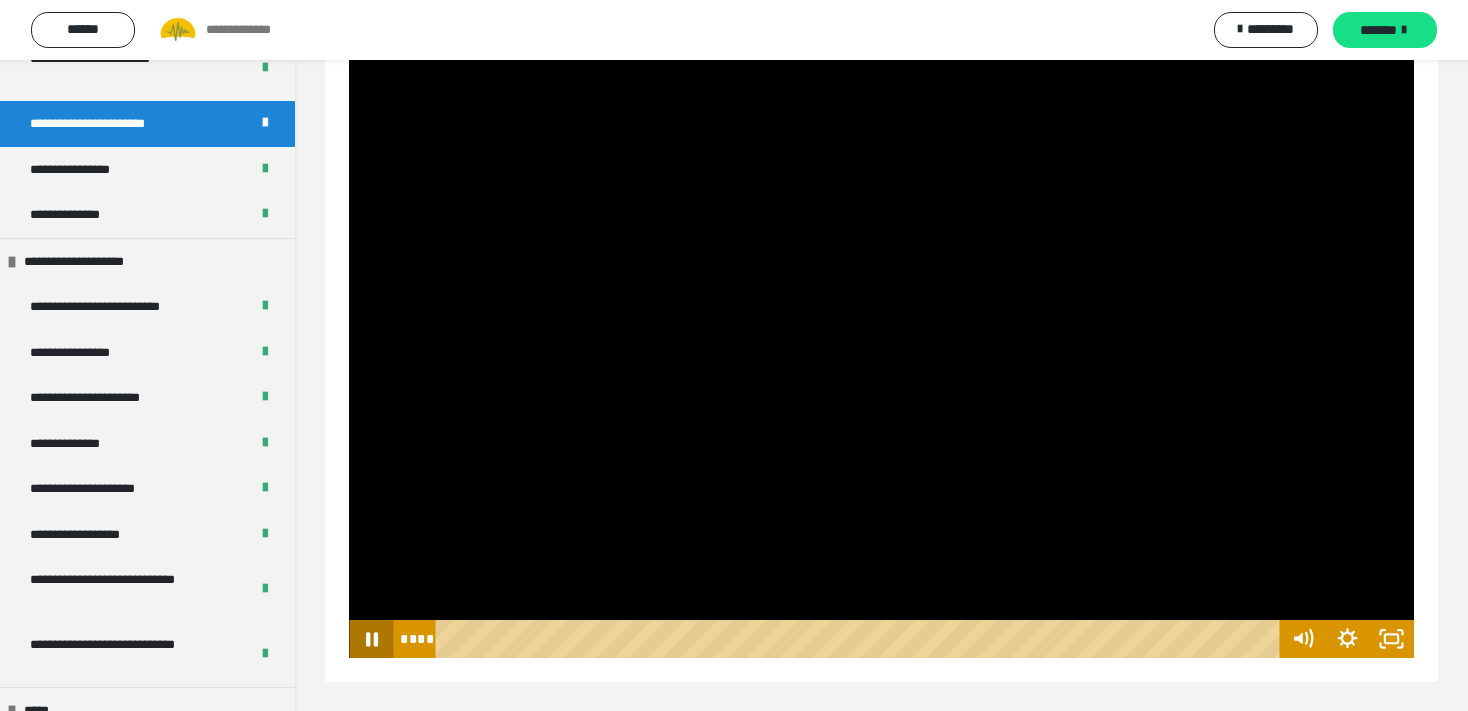 click 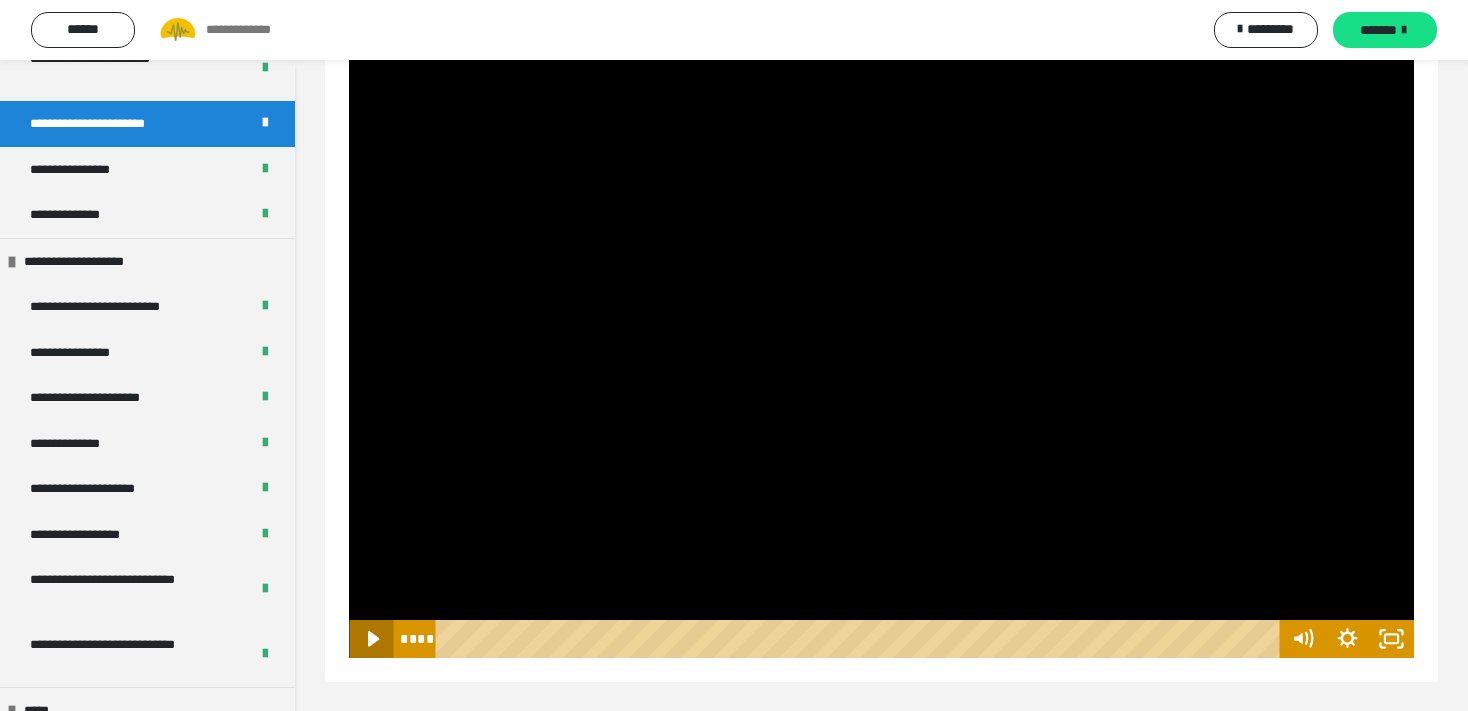 click 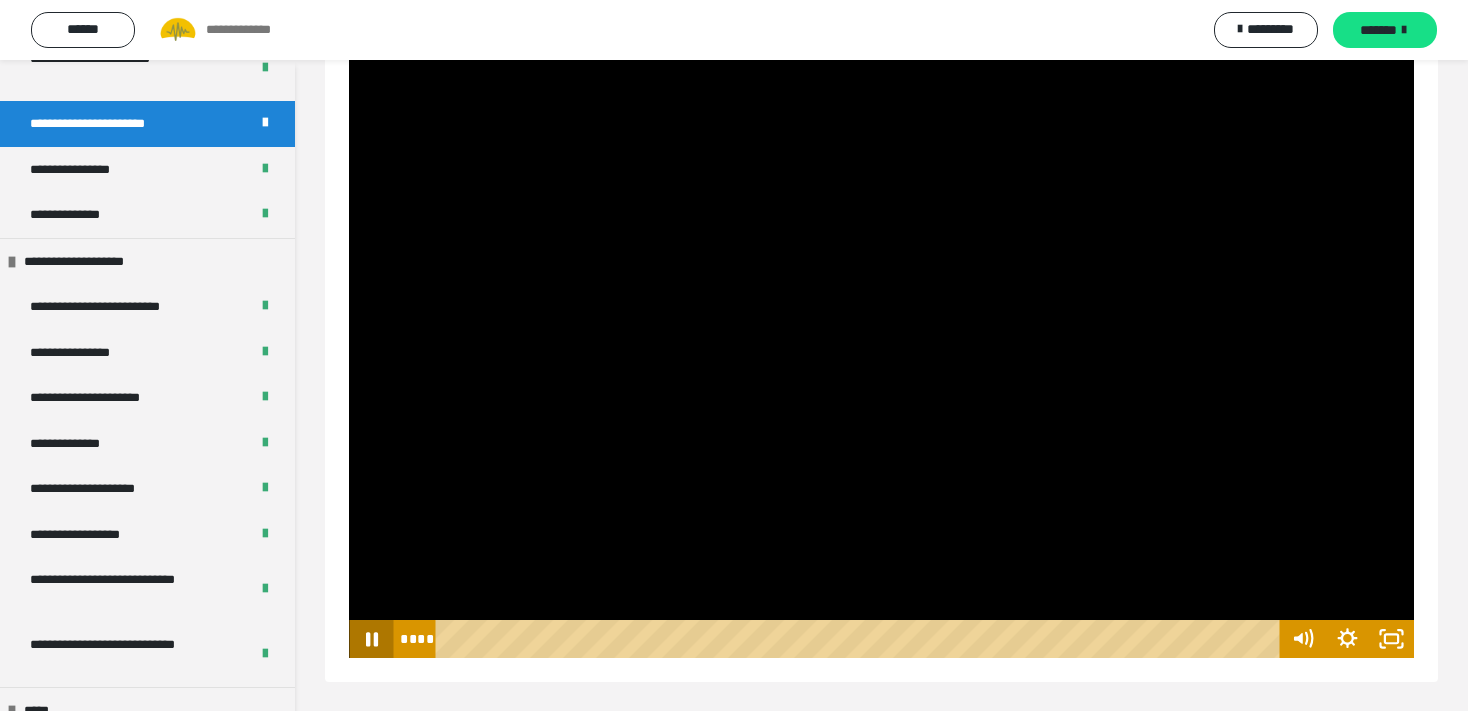 click 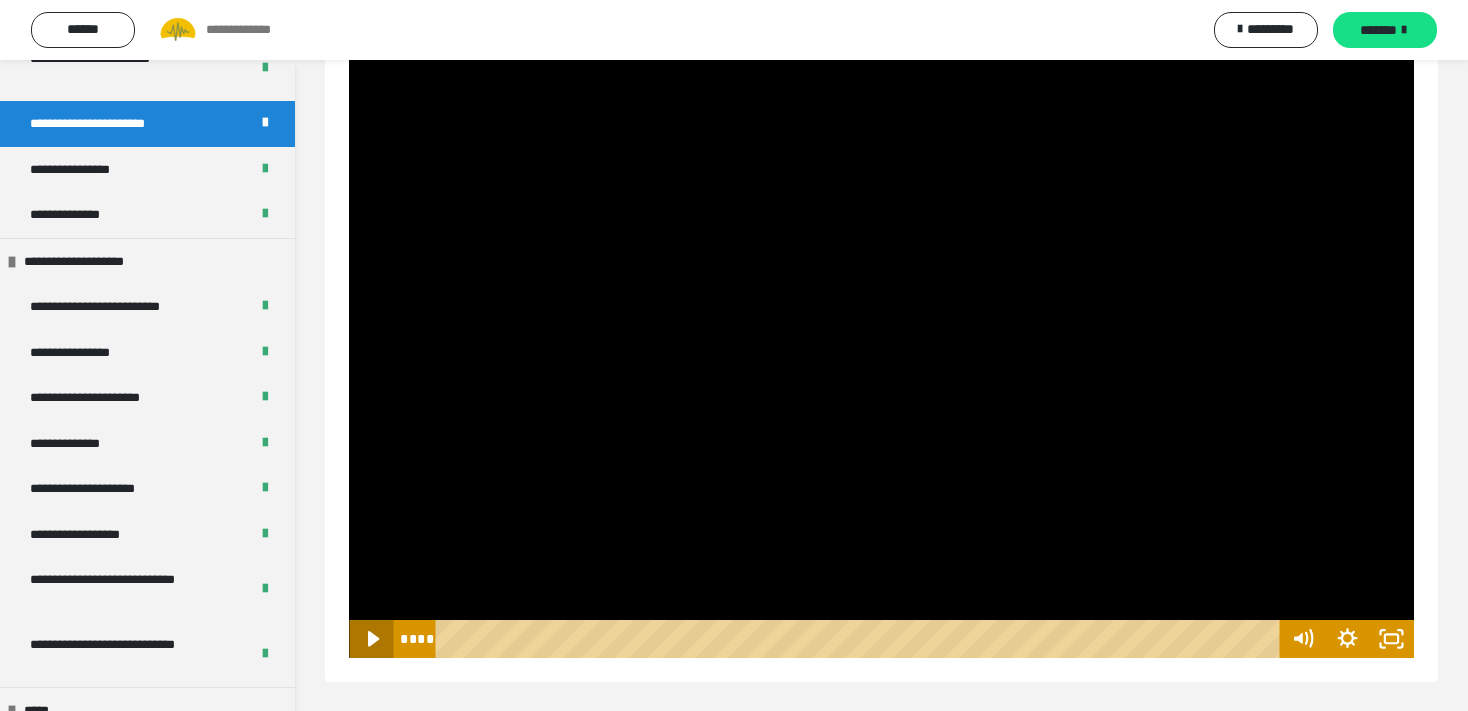 click 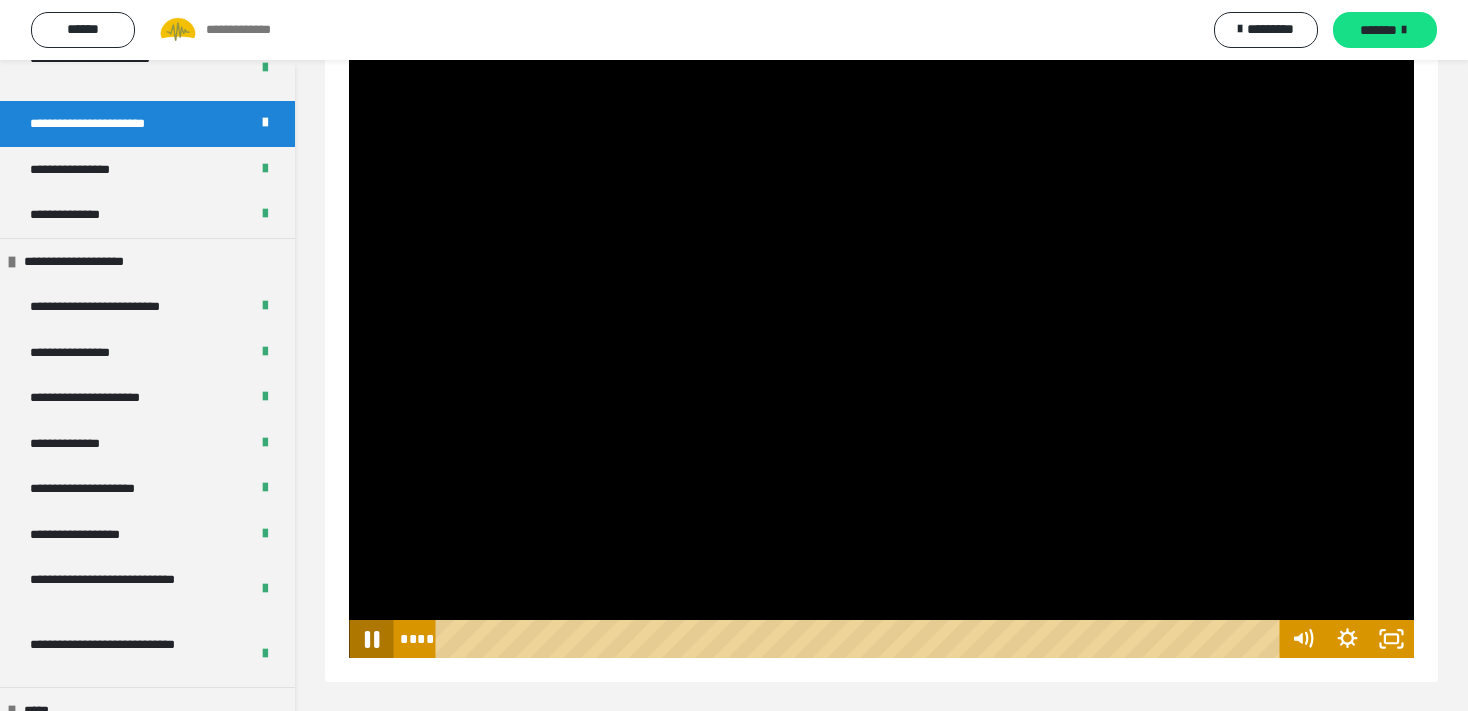 click 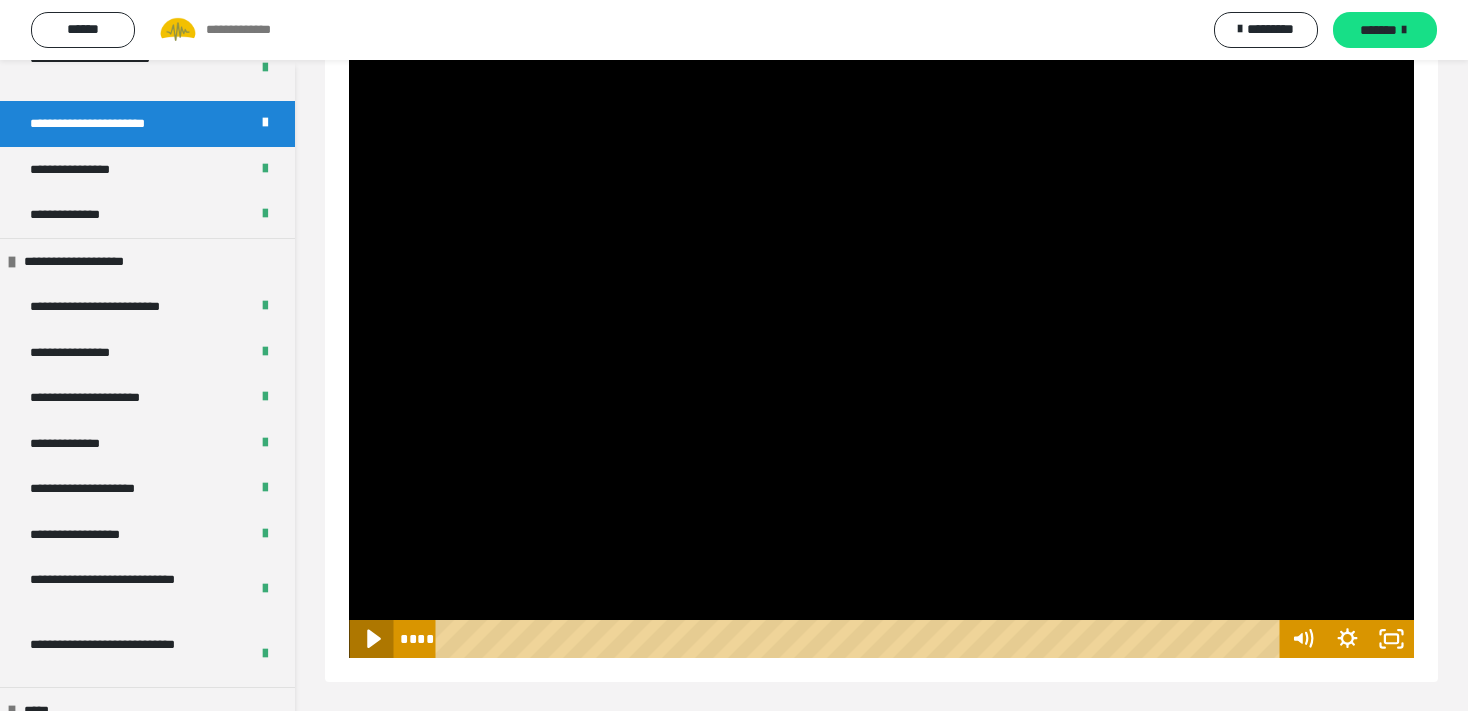 click 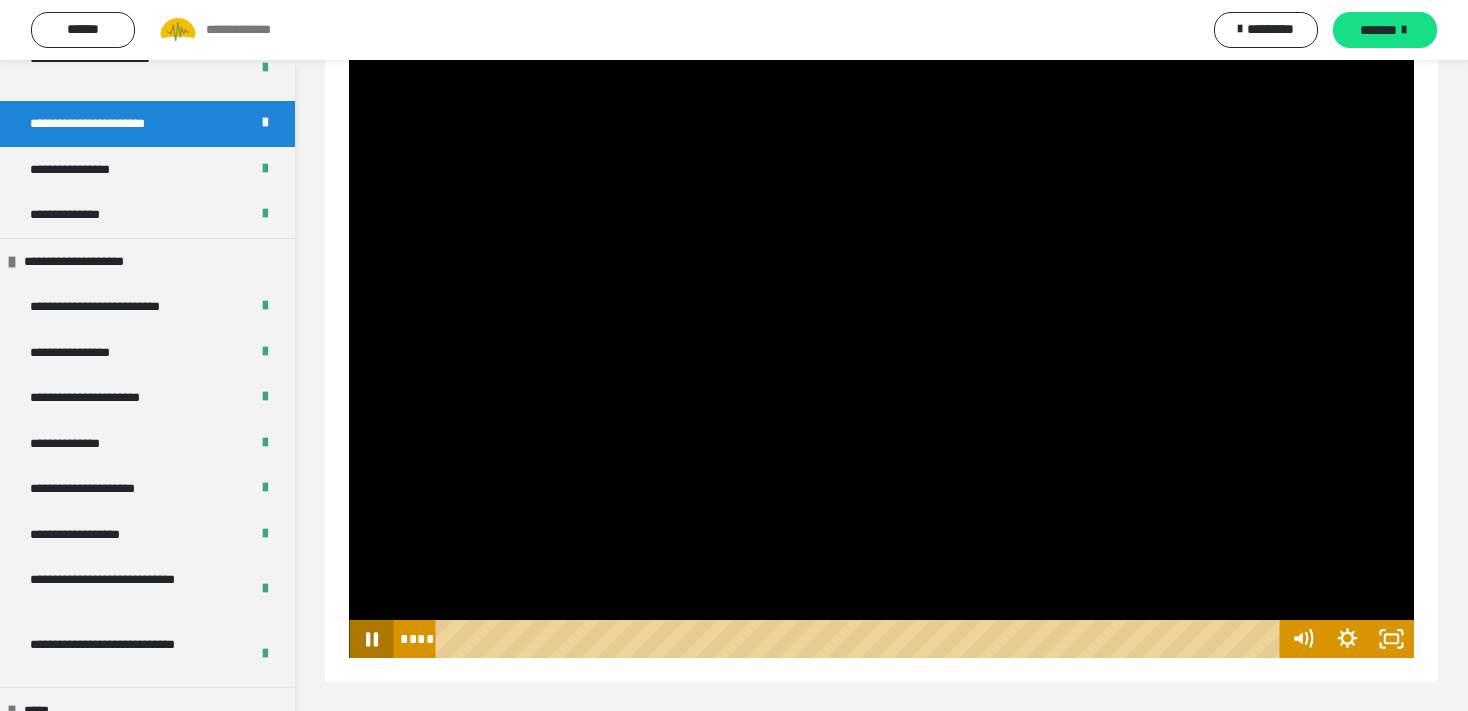 click 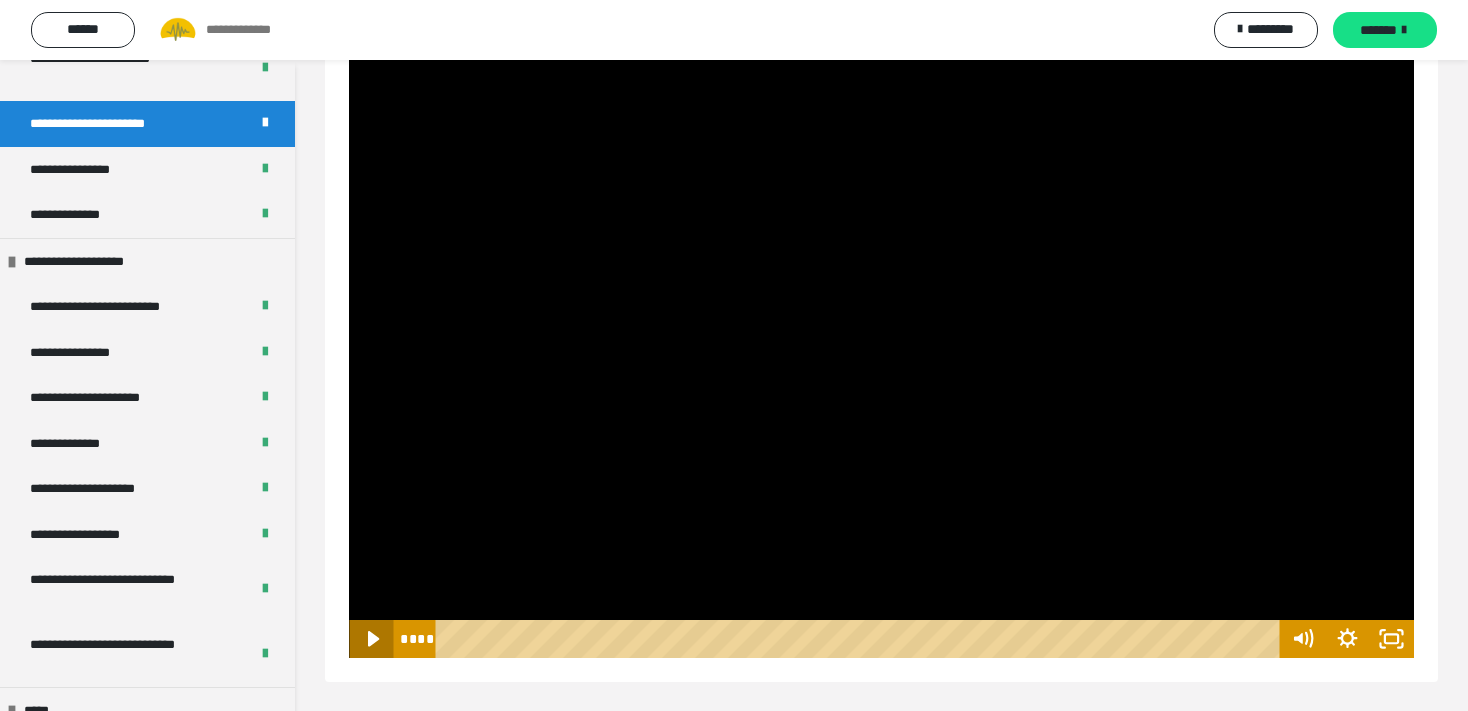click 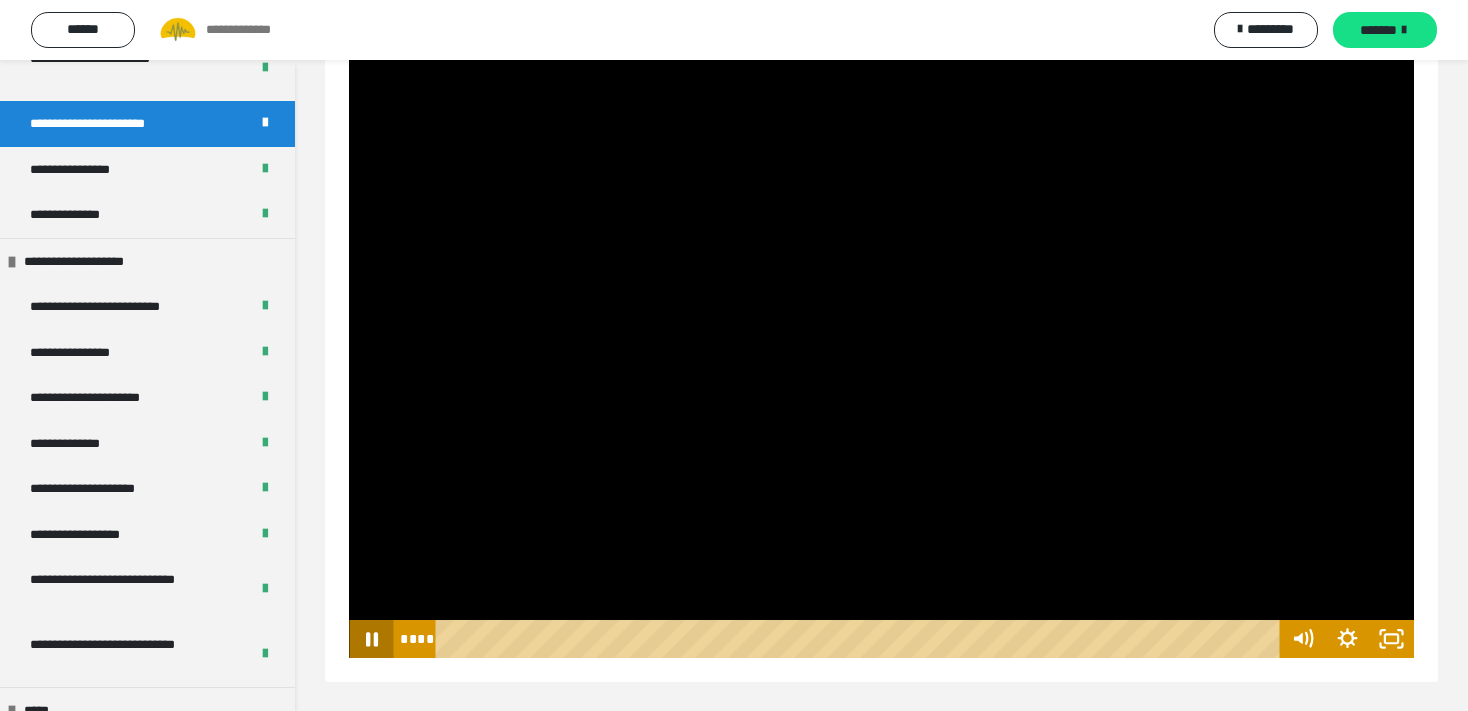 click 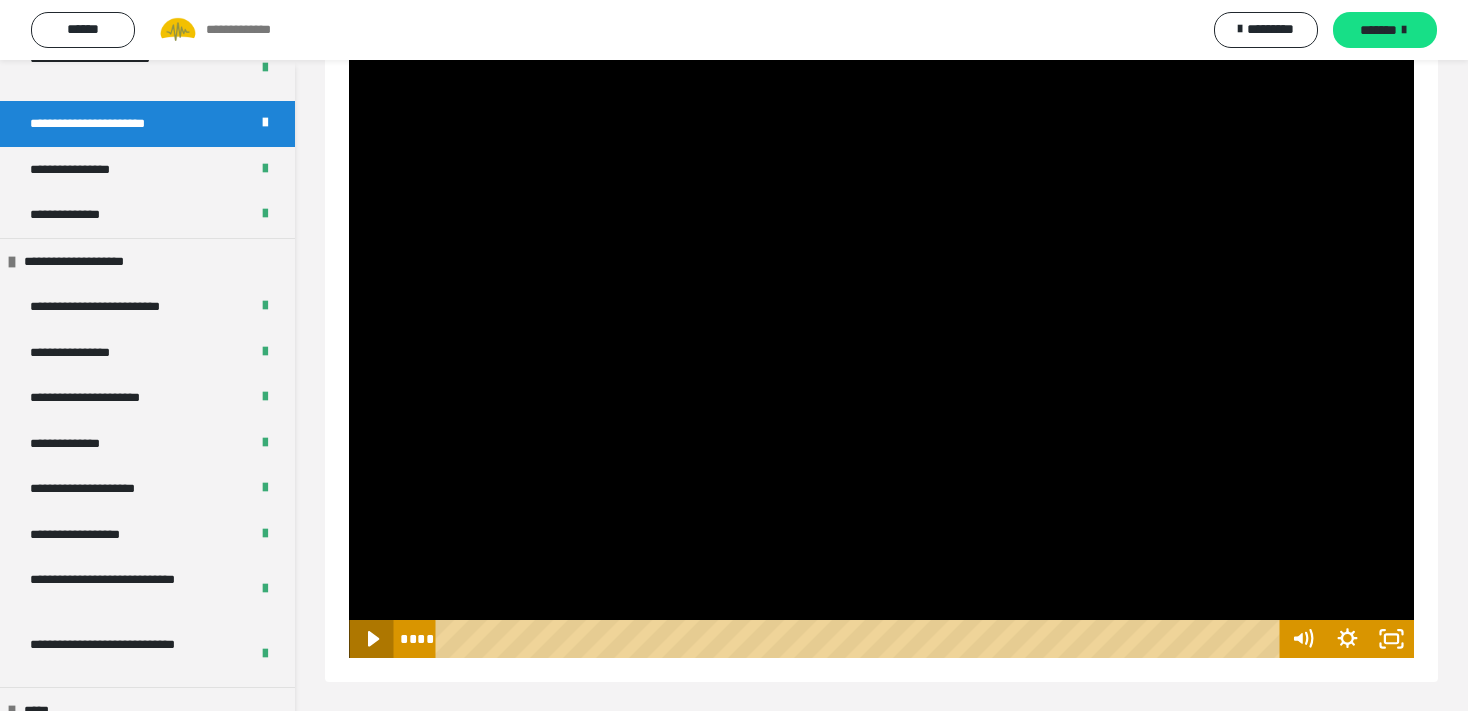 click 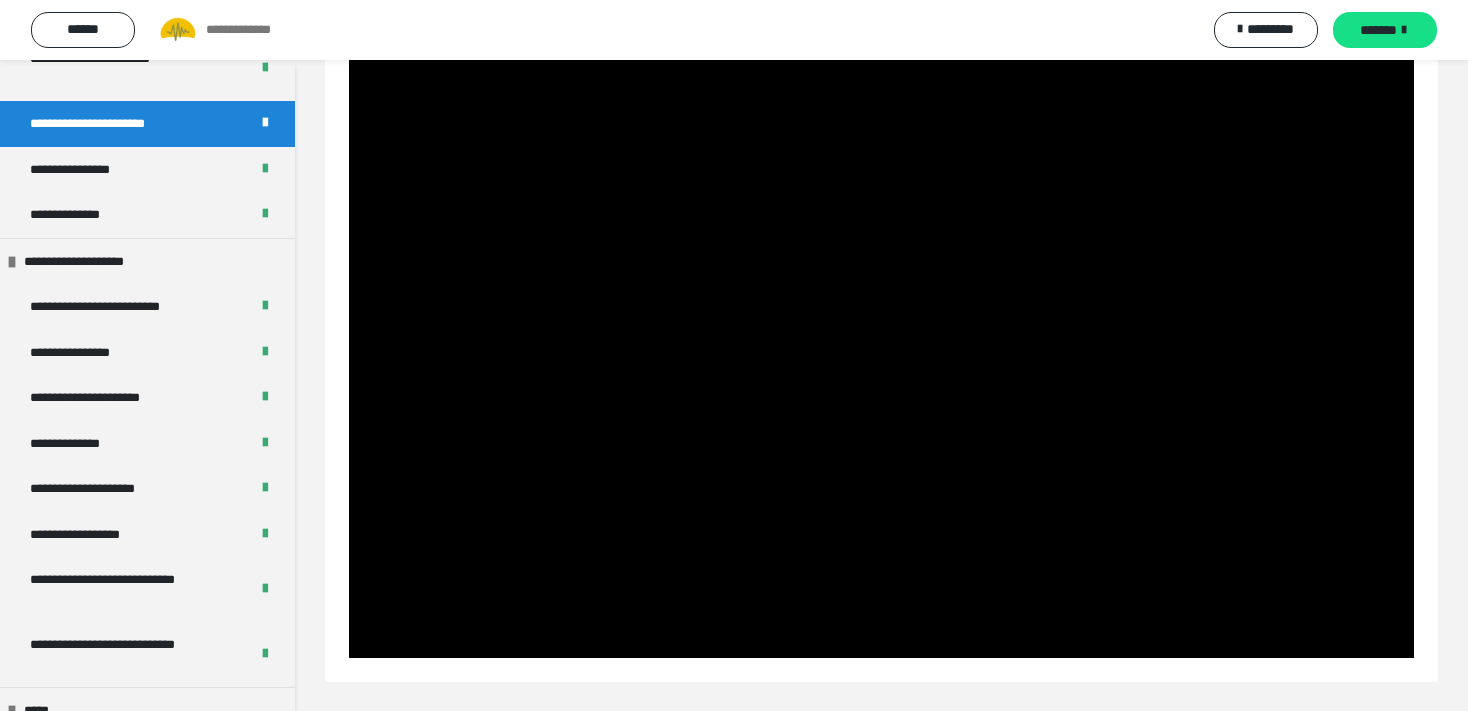 click at bounding box center (881, 358) 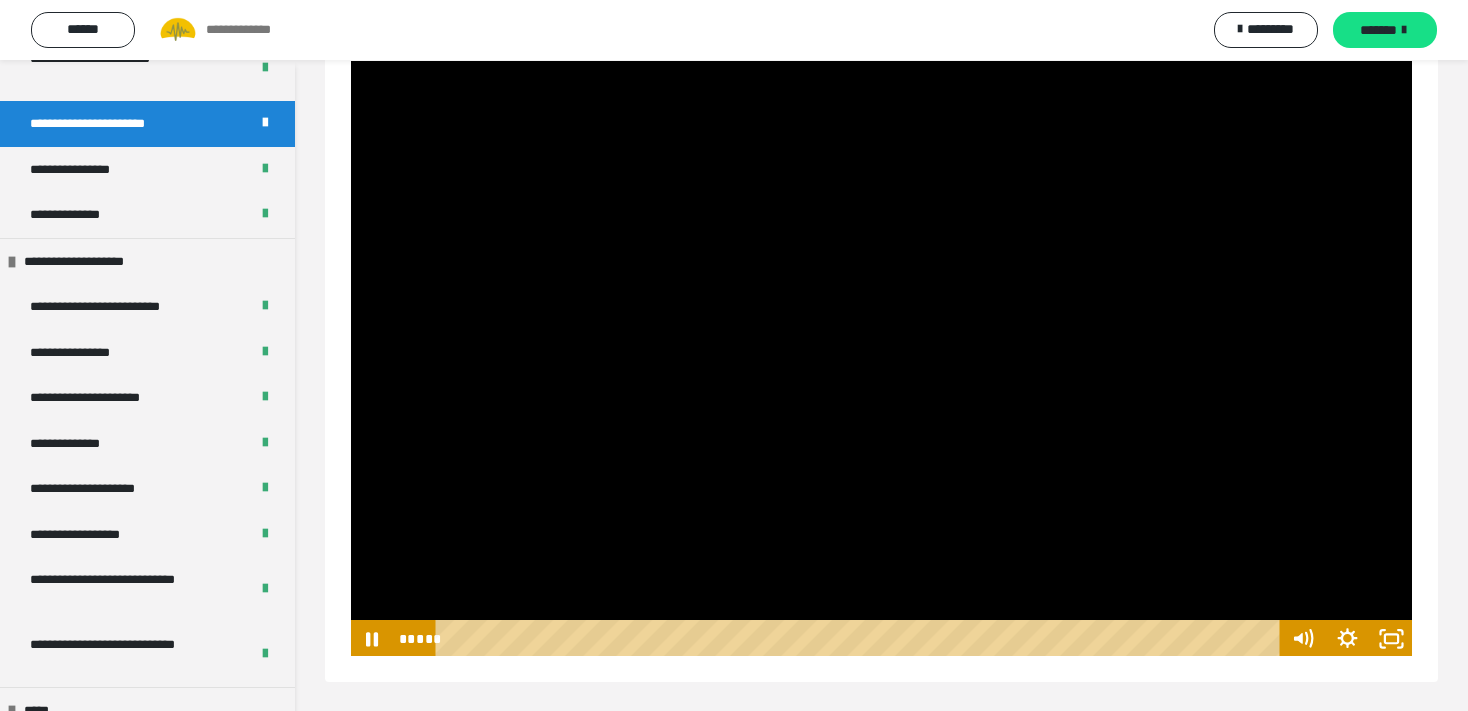 click 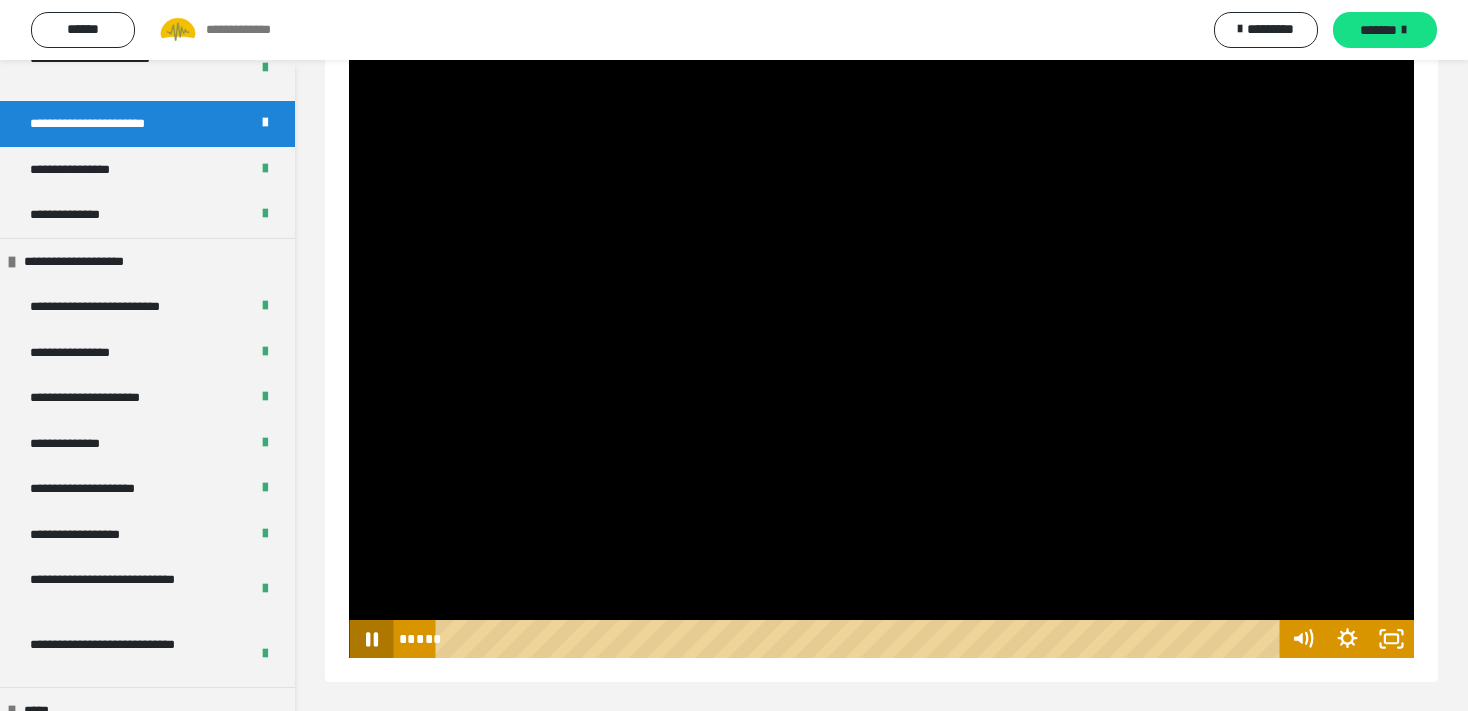 click 